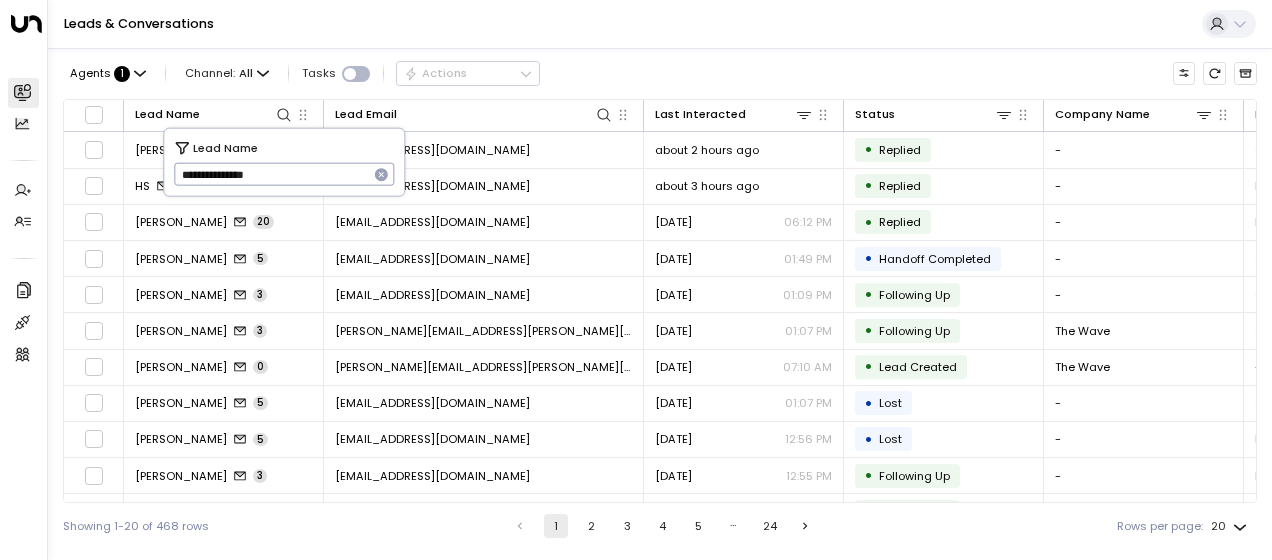 scroll, scrollTop: 0, scrollLeft: 0, axis: both 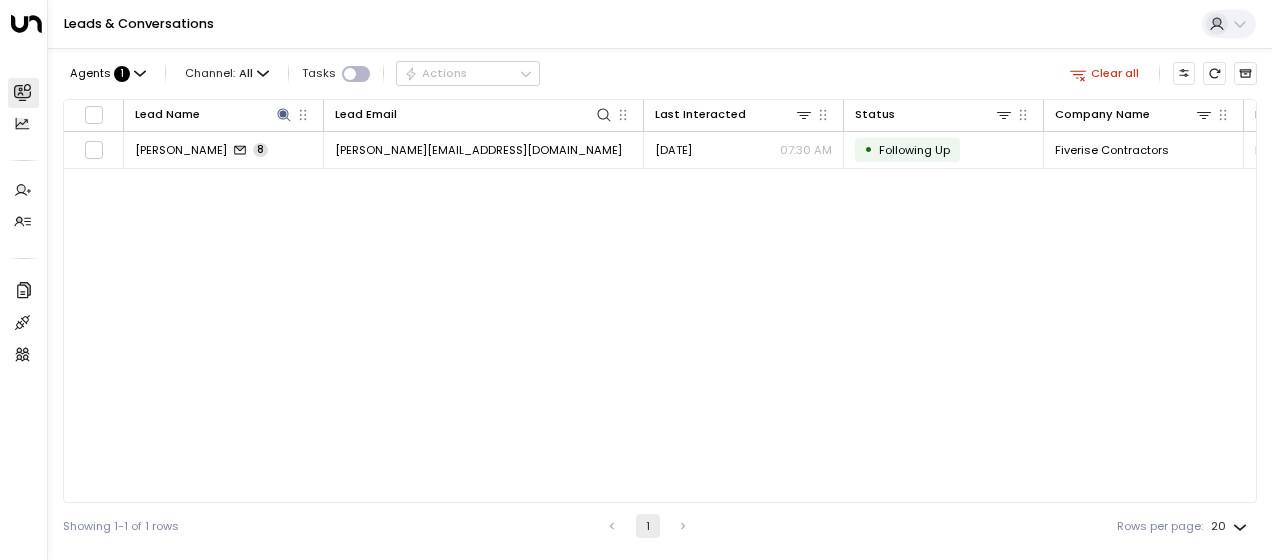 click on "Lead Name Lead Email Last Interacted Status Company Name Product # of people AI mode Trigger Phone Region Location [PERSON_NAME] 8 [PERSON_NAME][EMAIL_ADDRESS][DOMAIN_NAME] [DATE] 07:30 AM • Following Up Fiverise Contractors Private Office 4 [EMAIL_ADDRESS][DOMAIN_NAME] - [GEOGRAPHIC_DATA]" at bounding box center (660, 301) 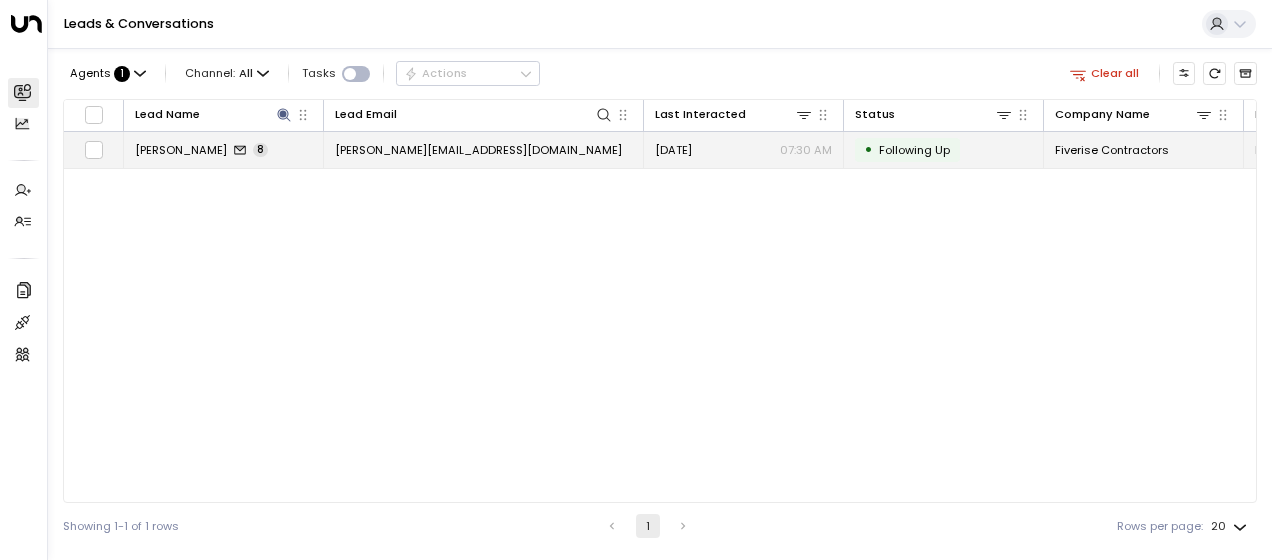 click on "[PERSON_NAME][EMAIL_ADDRESS][DOMAIN_NAME]" at bounding box center (478, 150) 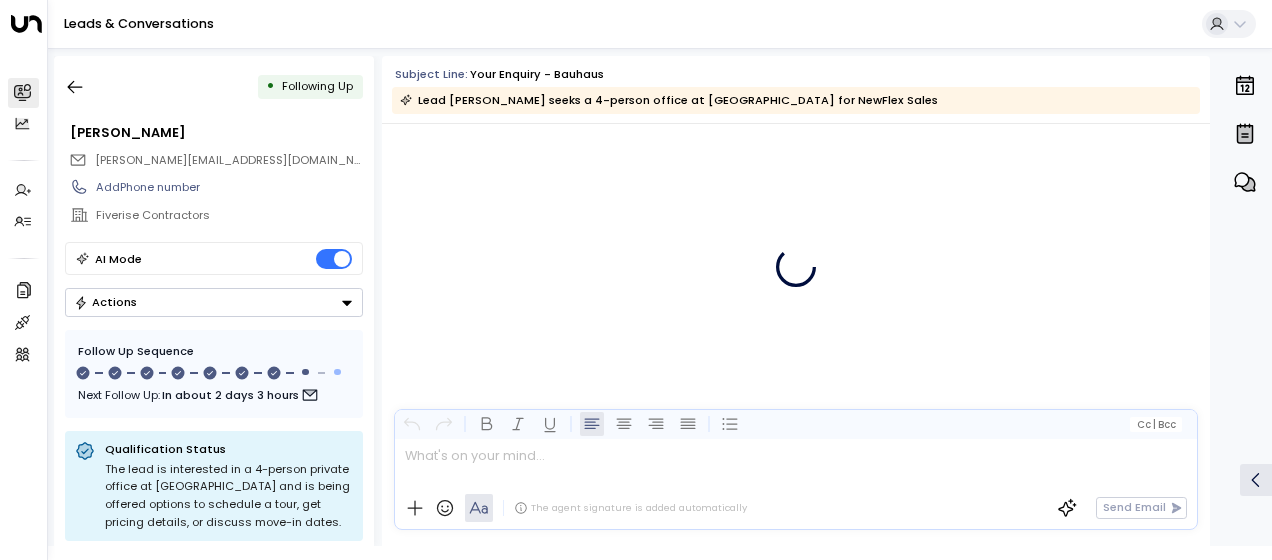 scroll, scrollTop: 5913, scrollLeft: 0, axis: vertical 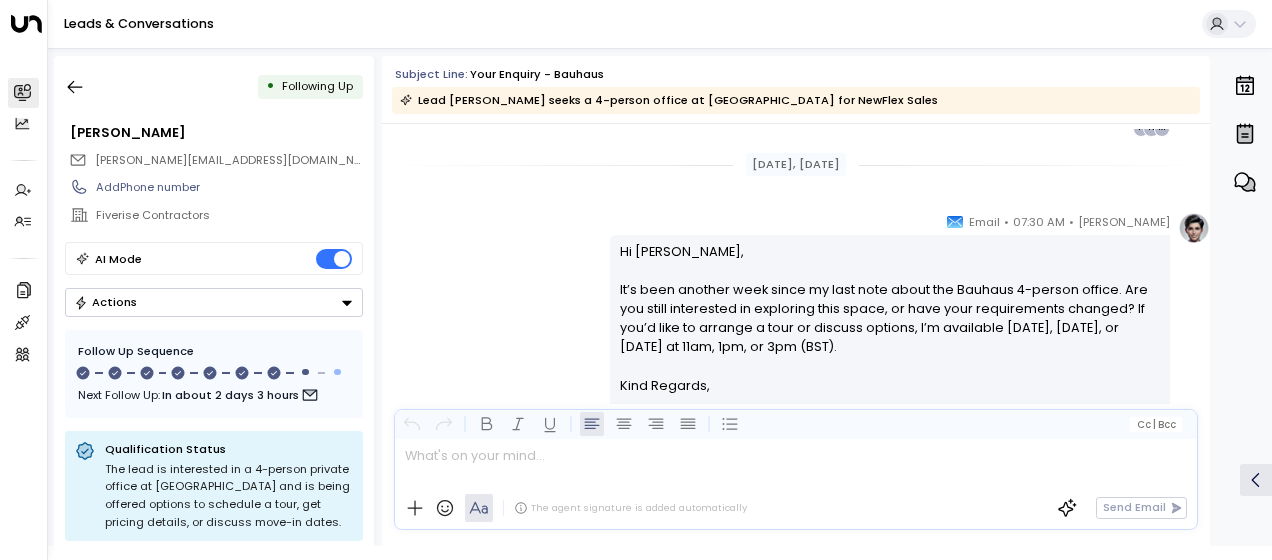 drag, startPoint x: 614, startPoint y: 251, endPoint x: 704, endPoint y: 384, distance: 160.58954 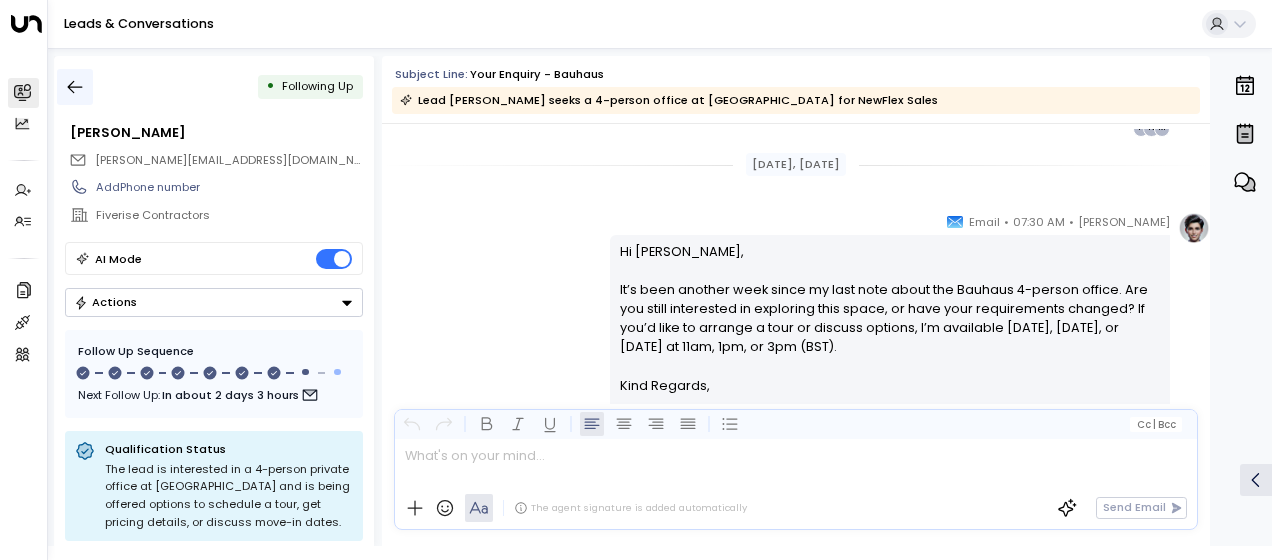 click 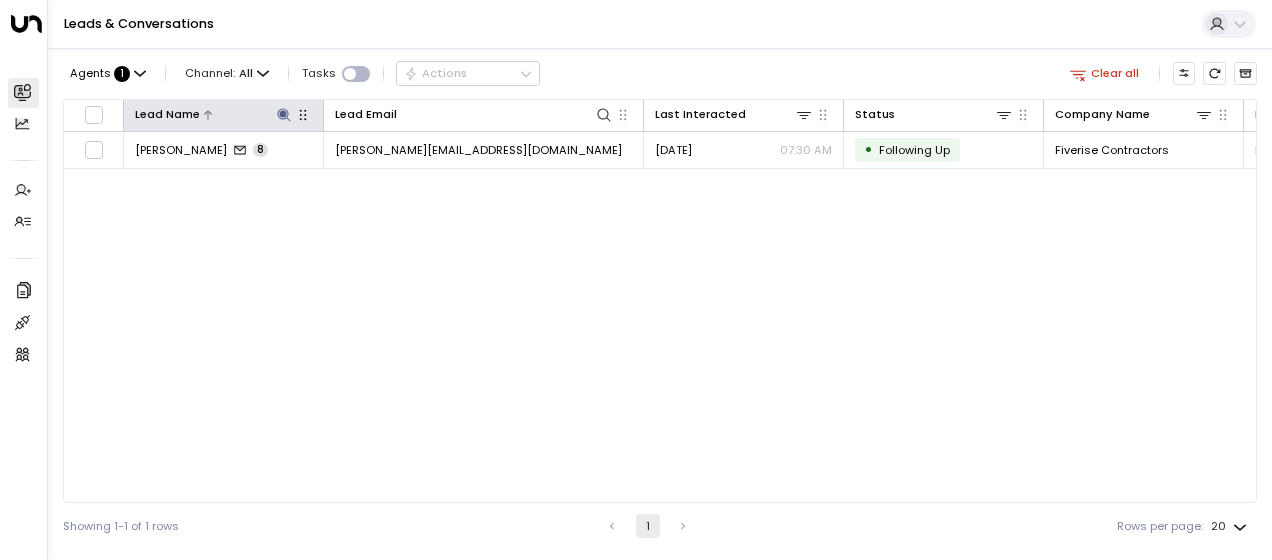 click 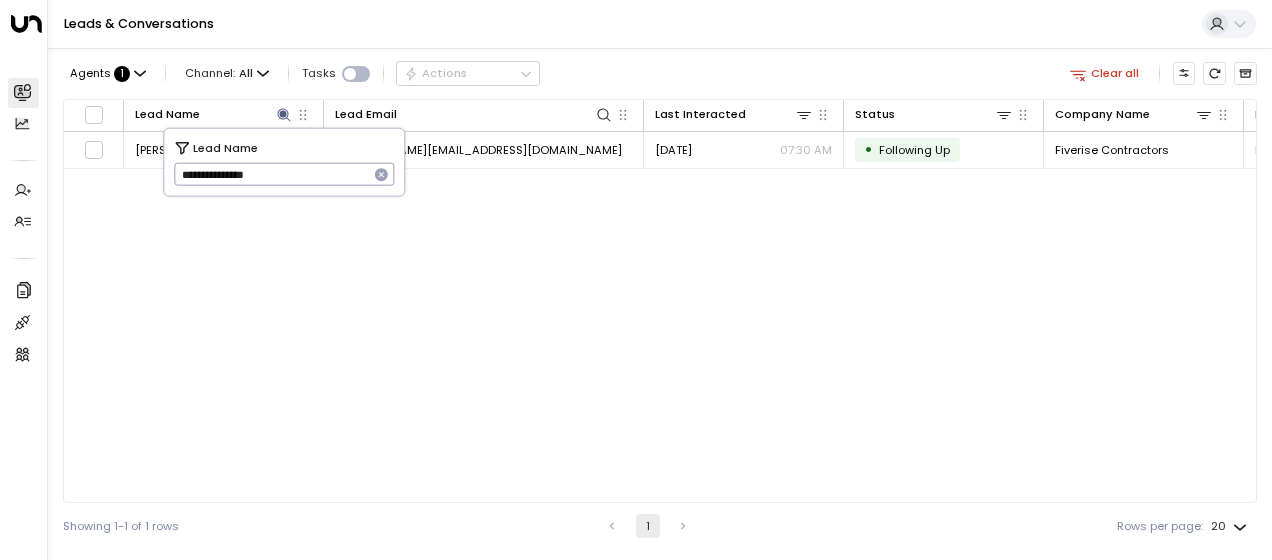 click on "**********" at bounding box center [271, 174] 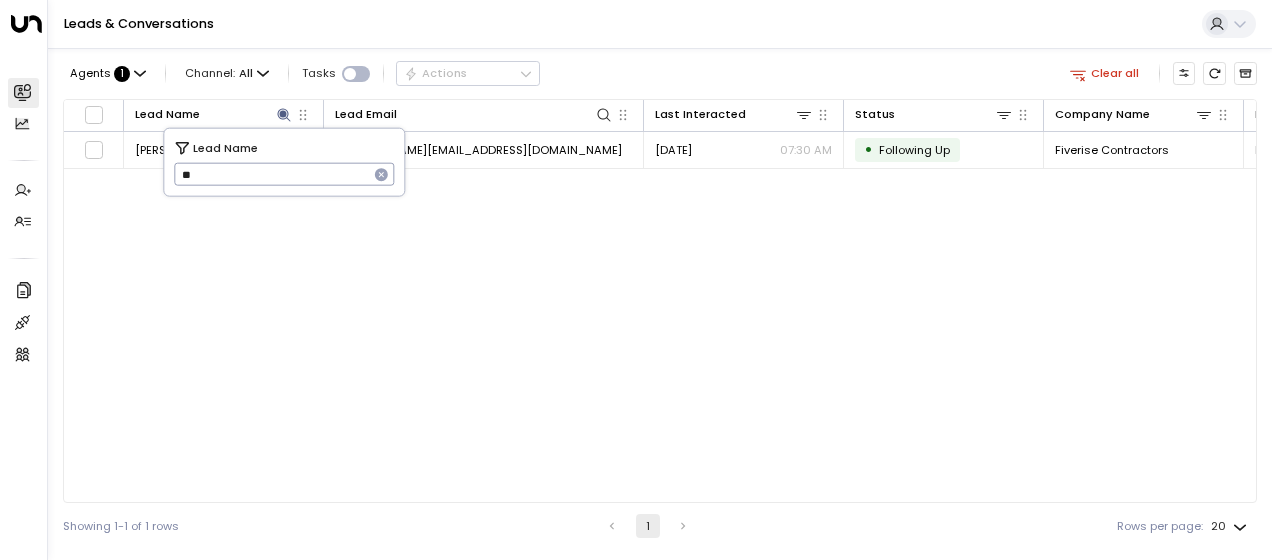 type on "*" 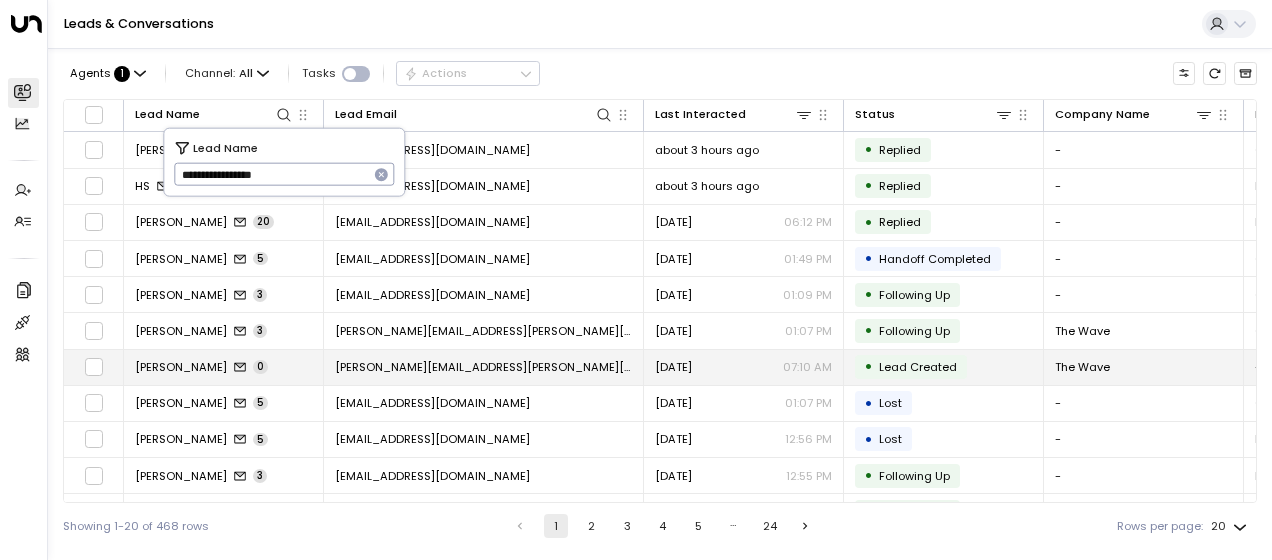 type on "**********" 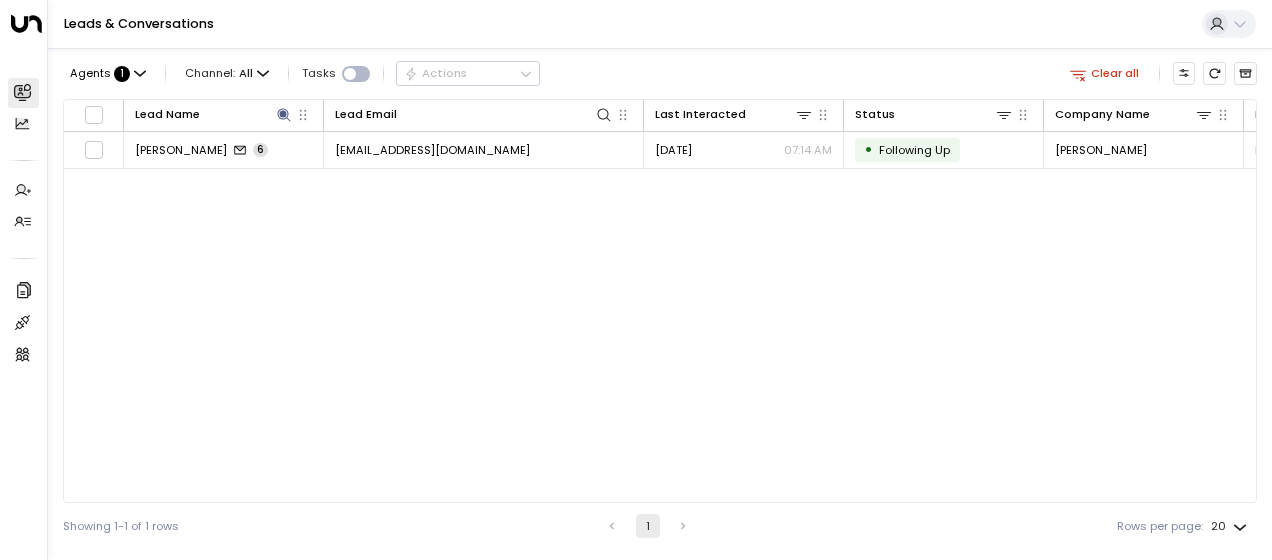 click on "Lead Name Lead Email Last Interacted Status Company Name Product # of people AI mode Trigger Phone Region Location [PERSON_NAME] 6 [PERSON_NAME][EMAIL_ADDRESS][DOMAIN_NAME] [DATE] 07:14 AM • Following Up [PERSON_NAME] Private Office 13 [EMAIL_ADDRESS][DOMAIN_NAME] - [GEOGRAPHIC_DATA]" at bounding box center [660, 301] 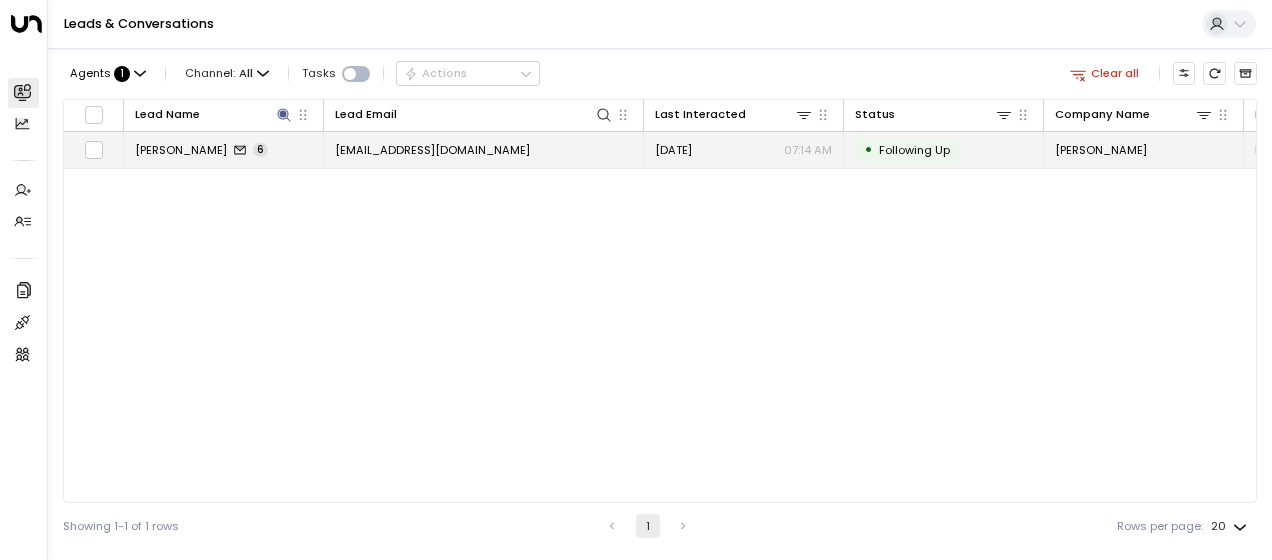 click on "[EMAIL_ADDRESS][DOMAIN_NAME]" at bounding box center [432, 150] 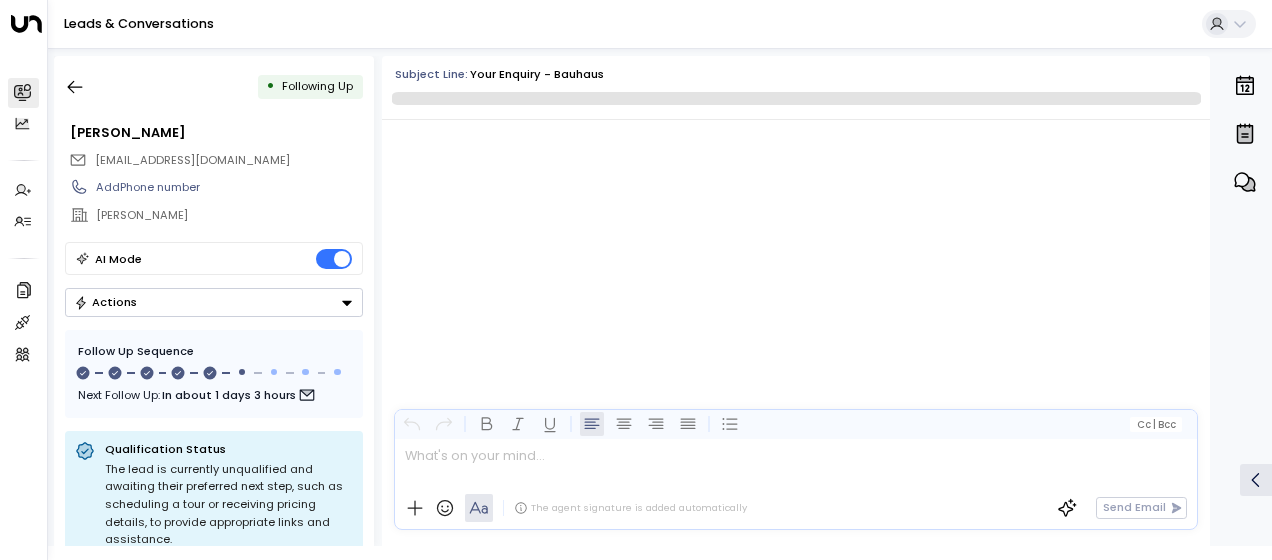 scroll, scrollTop: 3348, scrollLeft: 0, axis: vertical 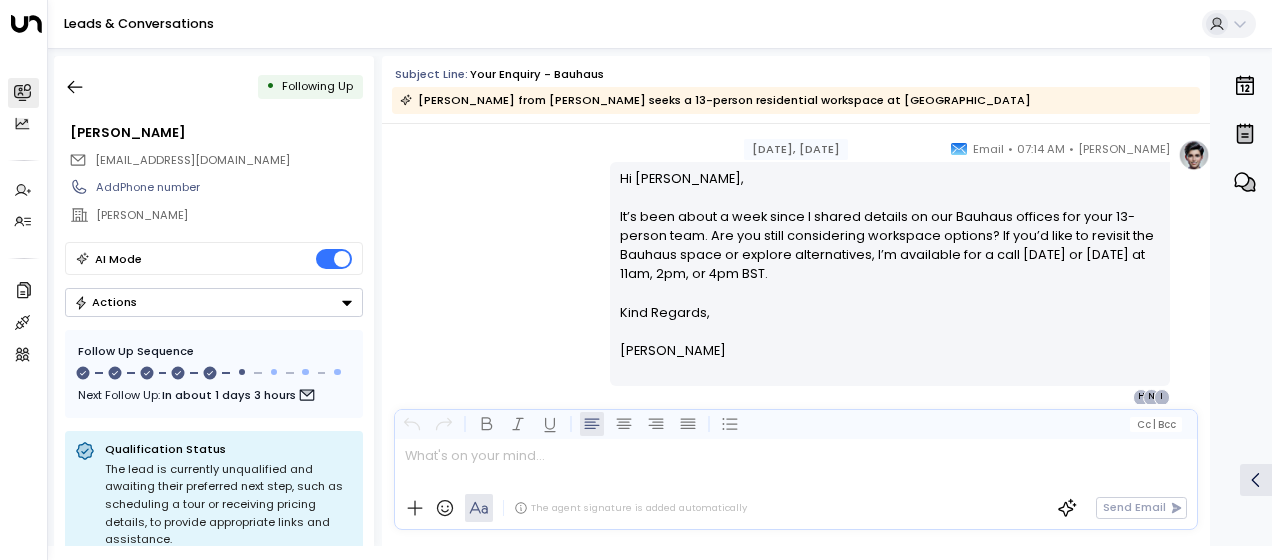 drag, startPoint x: 613, startPoint y: 326, endPoint x: 667, endPoint y: 402, distance: 93.230896 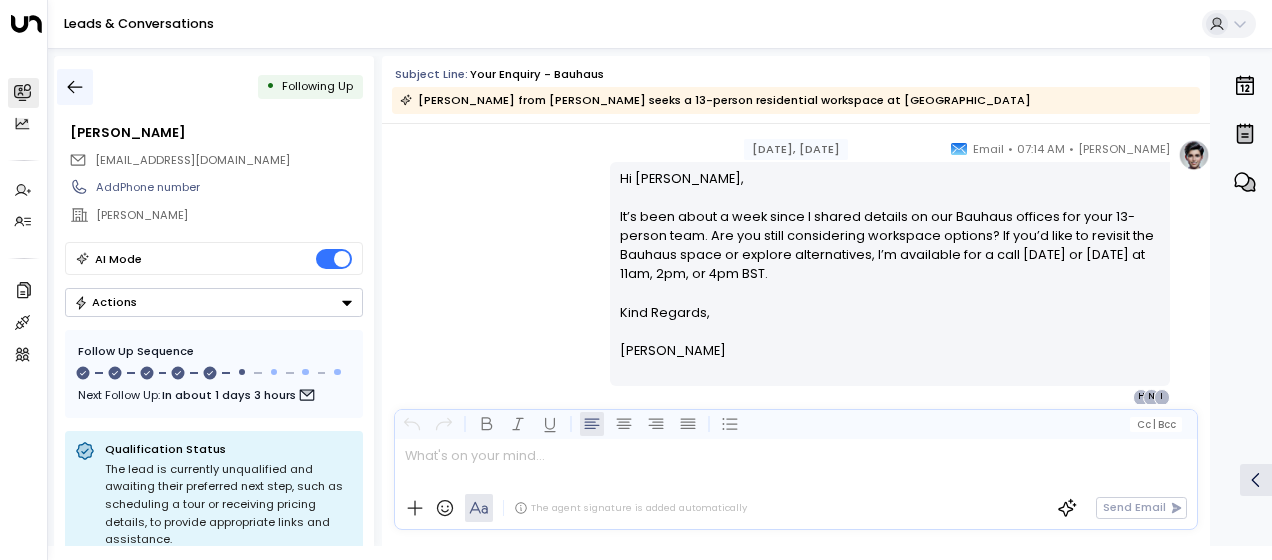 click 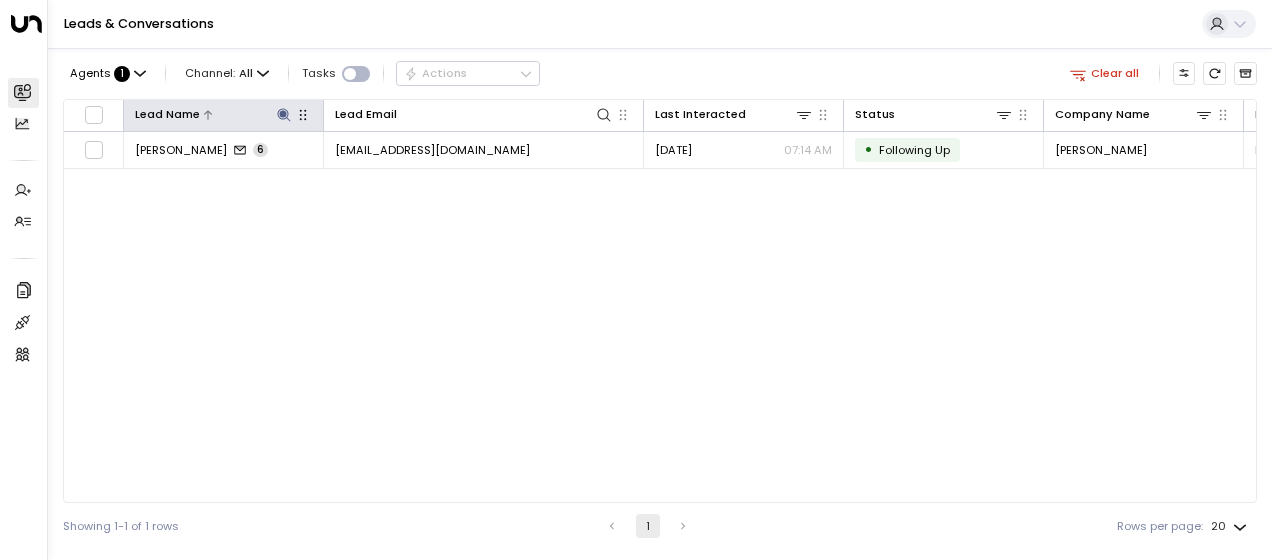 click 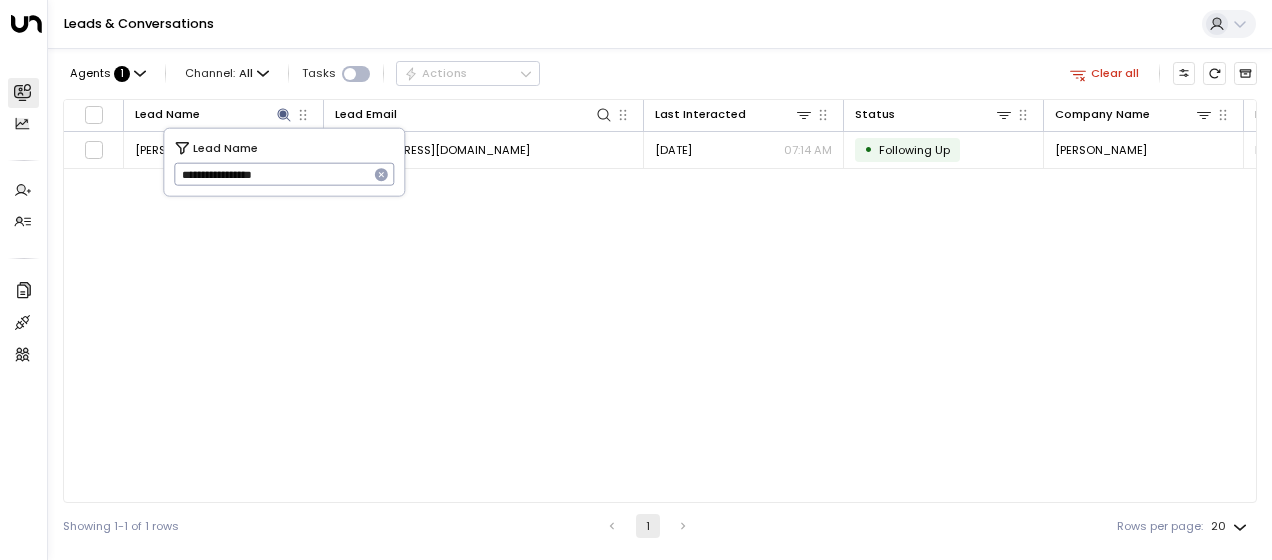 click on "**********" at bounding box center (271, 174) 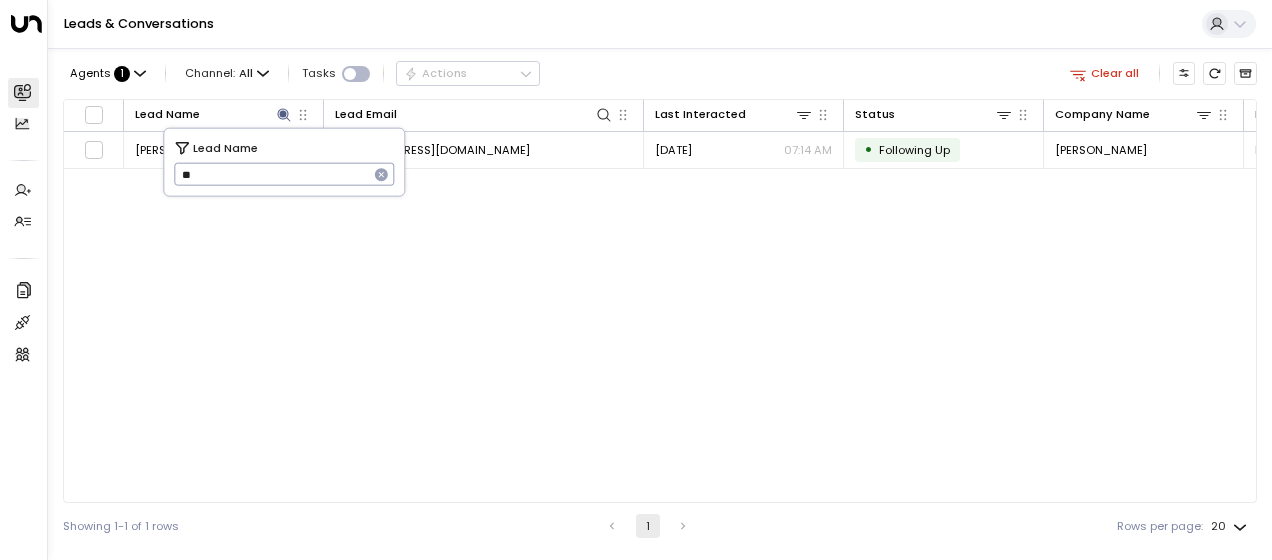 type on "*" 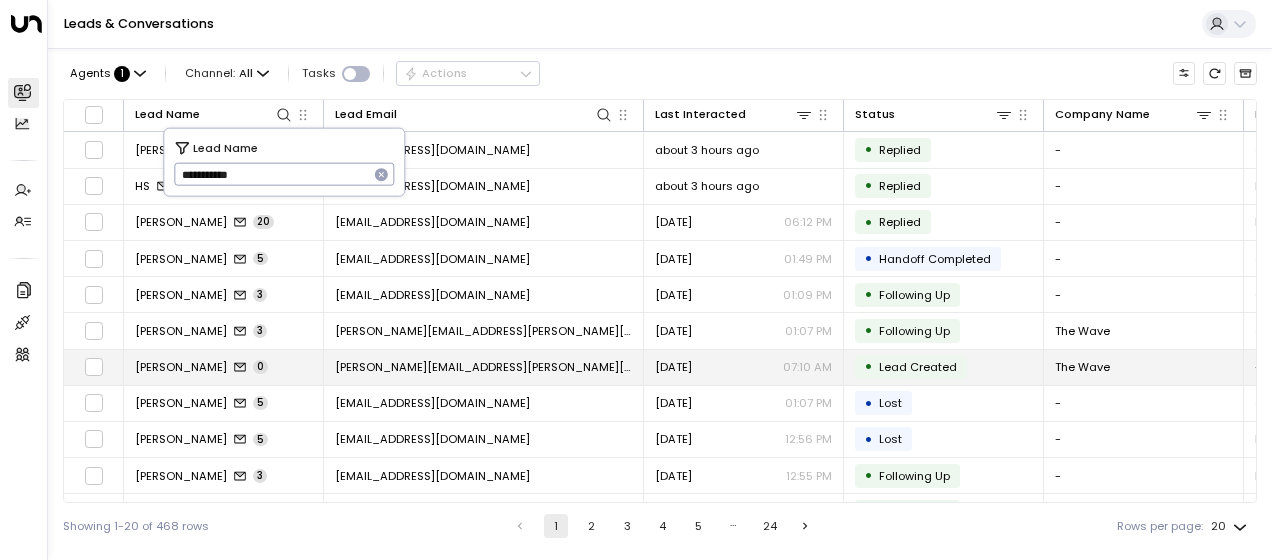 type on "**********" 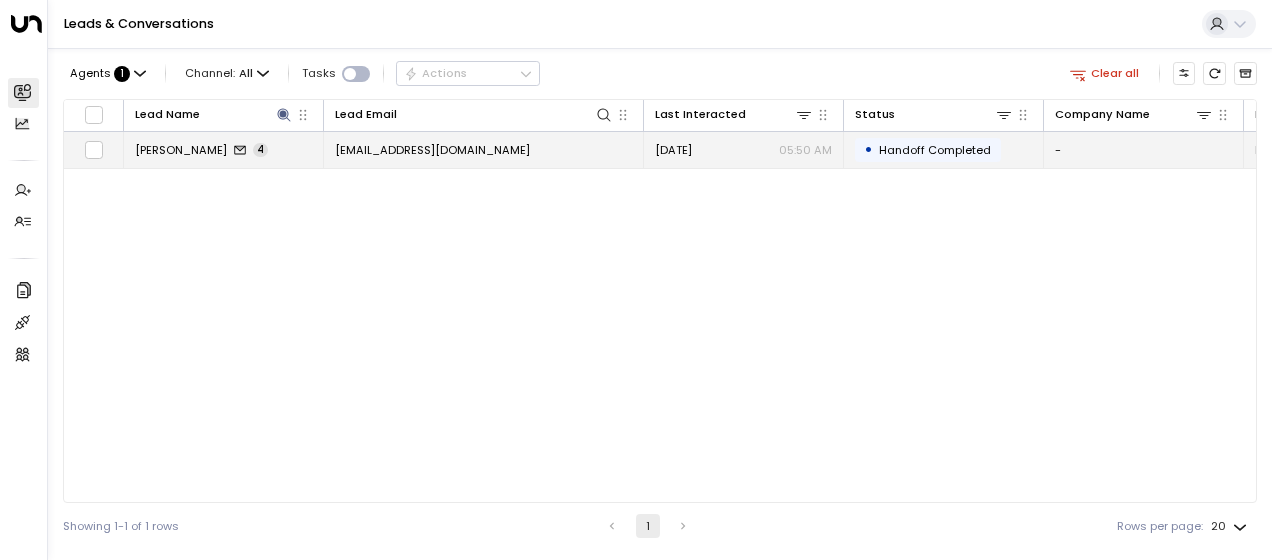 click on "[EMAIL_ADDRESS][DOMAIN_NAME]" at bounding box center [432, 150] 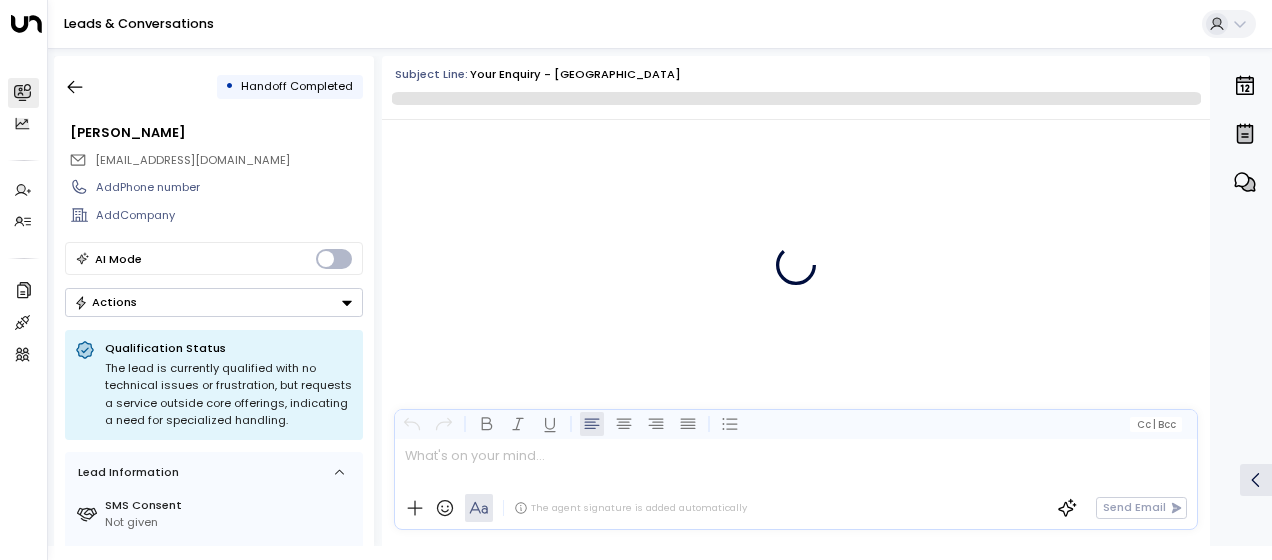 scroll, scrollTop: 2001, scrollLeft: 0, axis: vertical 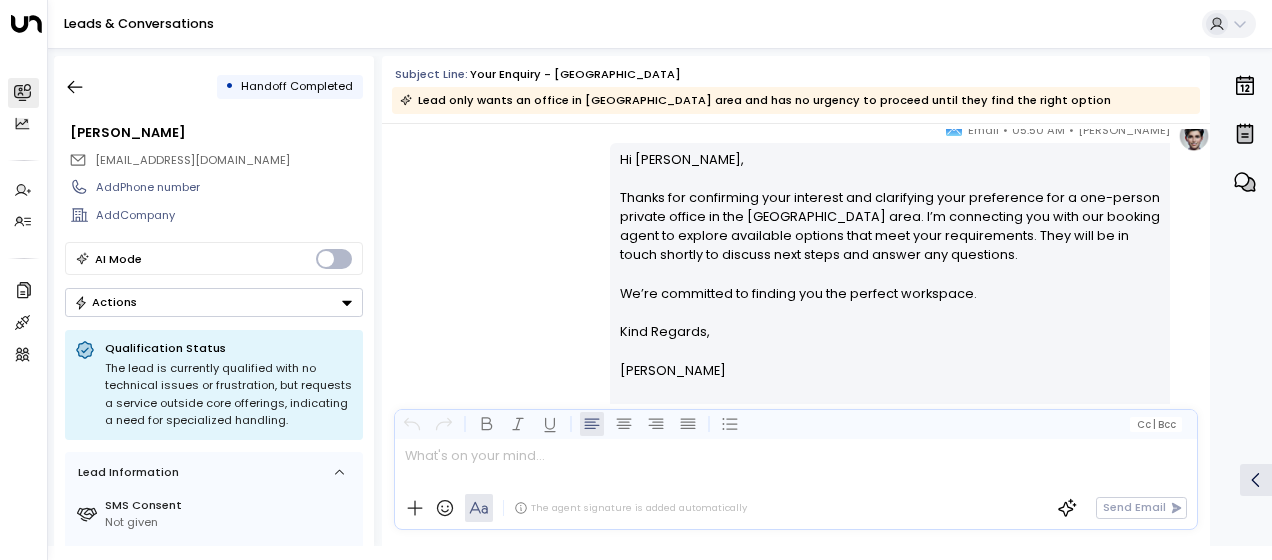 click on "[PERSON_NAME] • 05:50 AM • Email Hi [PERSON_NAME], Thanks for confirming your interest and clarifying your preference for a one-person private office in the [GEOGRAPHIC_DATA] area. I’m connecting you with our booking agent to explore available options that meet your requirements. They will be in touch shortly to discuss next steps and answer any questions. We’re committed to finding you the perfect workspace. Kind Regards, [PERSON_NAME] ________________________________________________________________________________________________________________________________________________________________________________________________________uniti_thread_id_c3c7ce2c-6794-404d-aaf3-3a281a550808 O I N H" at bounding box center (796, 291) 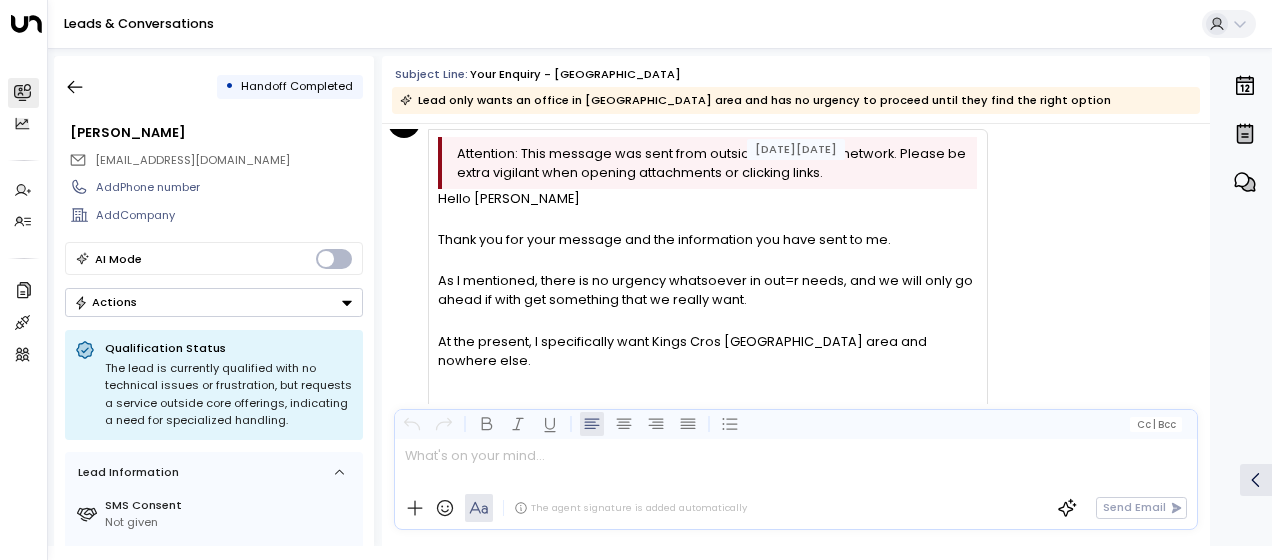 scroll, scrollTop: 1207, scrollLeft: 0, axis: vertical 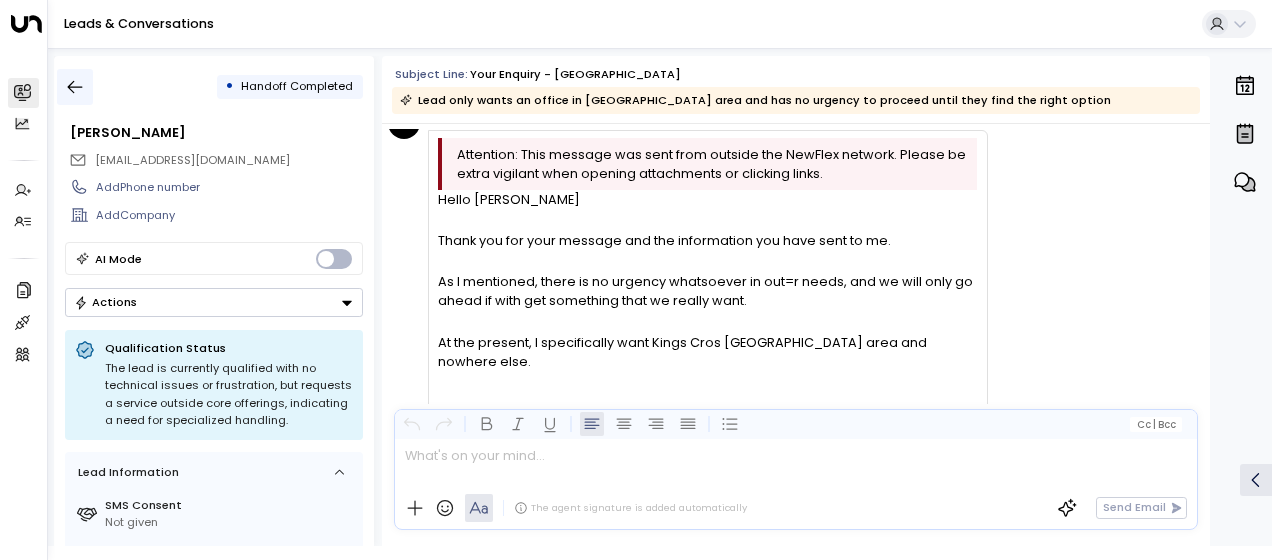 click 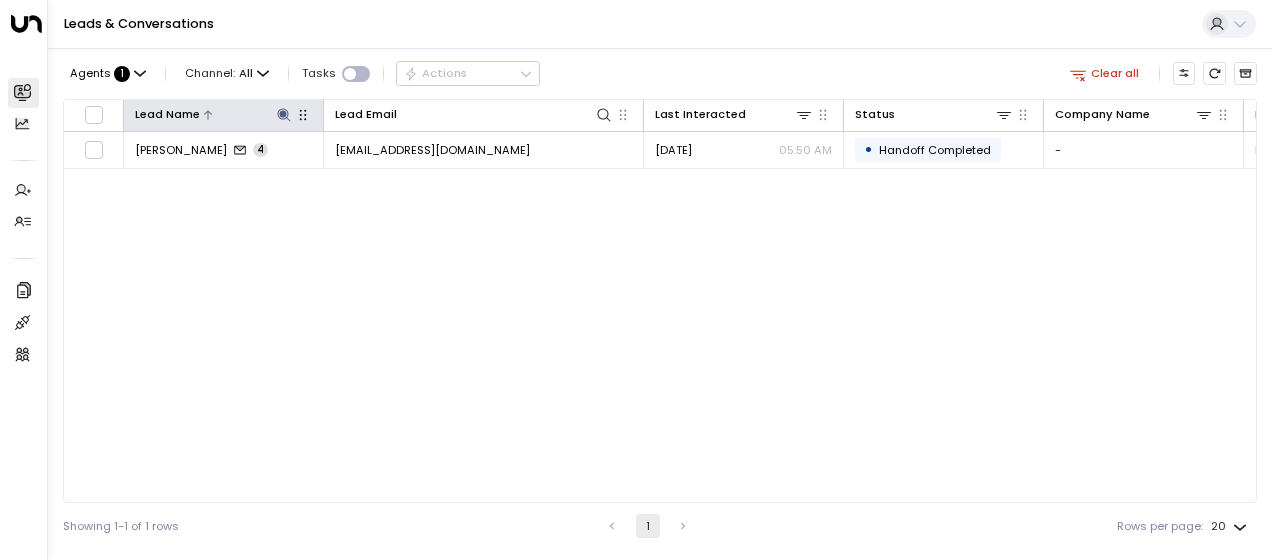 click 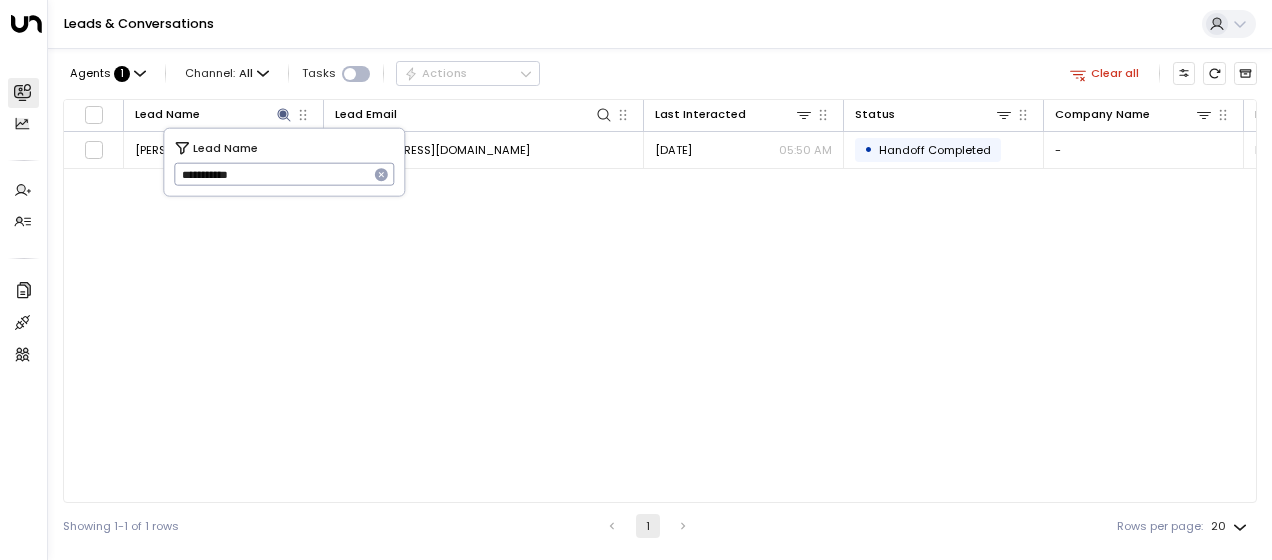 click on "**********" at bounding box center [271, 174] 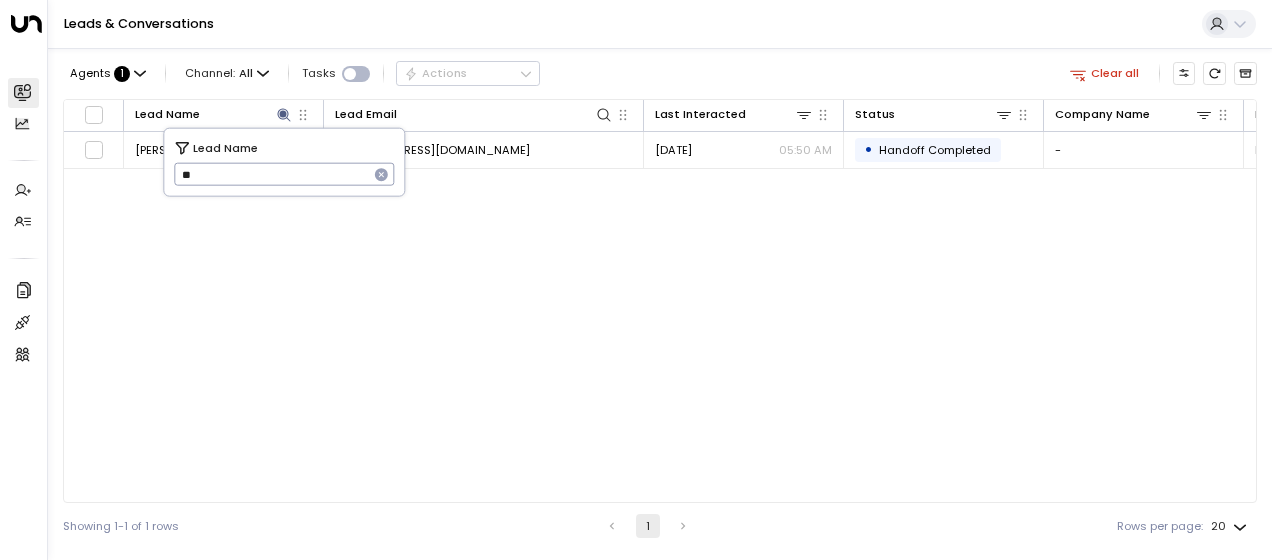 type on "*" 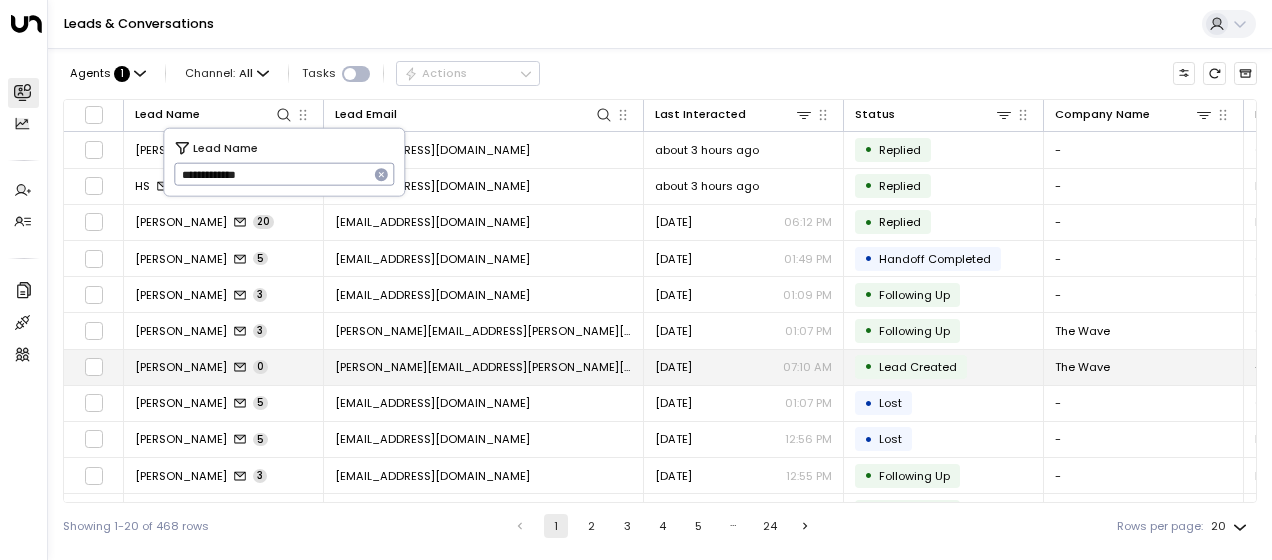 type on "**********" 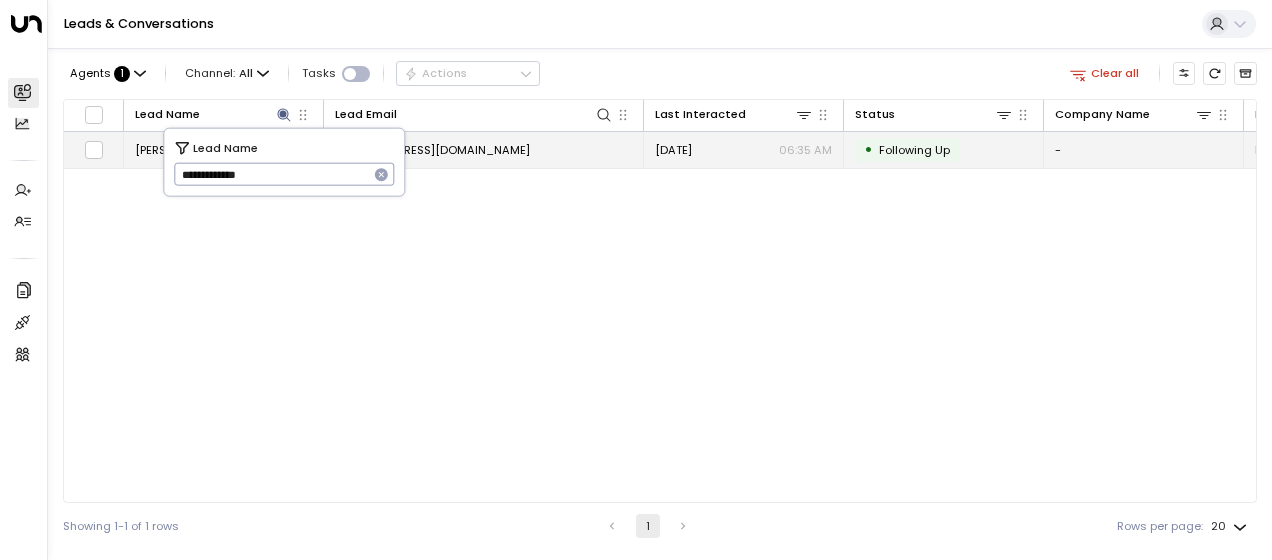 click on "[EMAIL_ADDRESS][DOMAIN_NAME]" at bounding box center [432, 150] 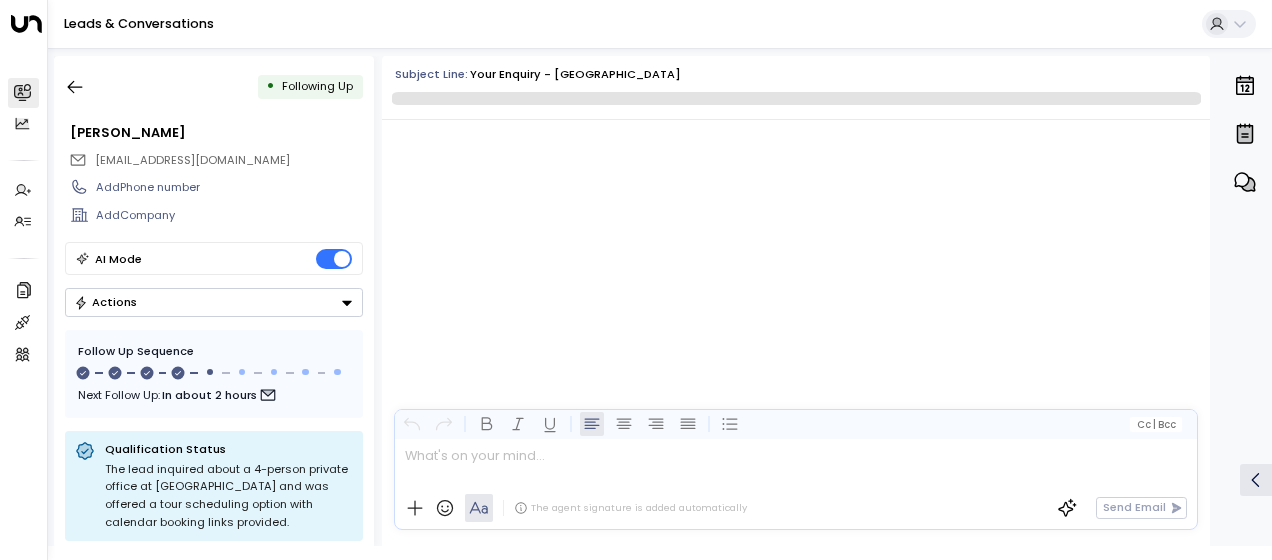 scroll, scrollTop: 2730, scrollLeft: 0, axis: vertical 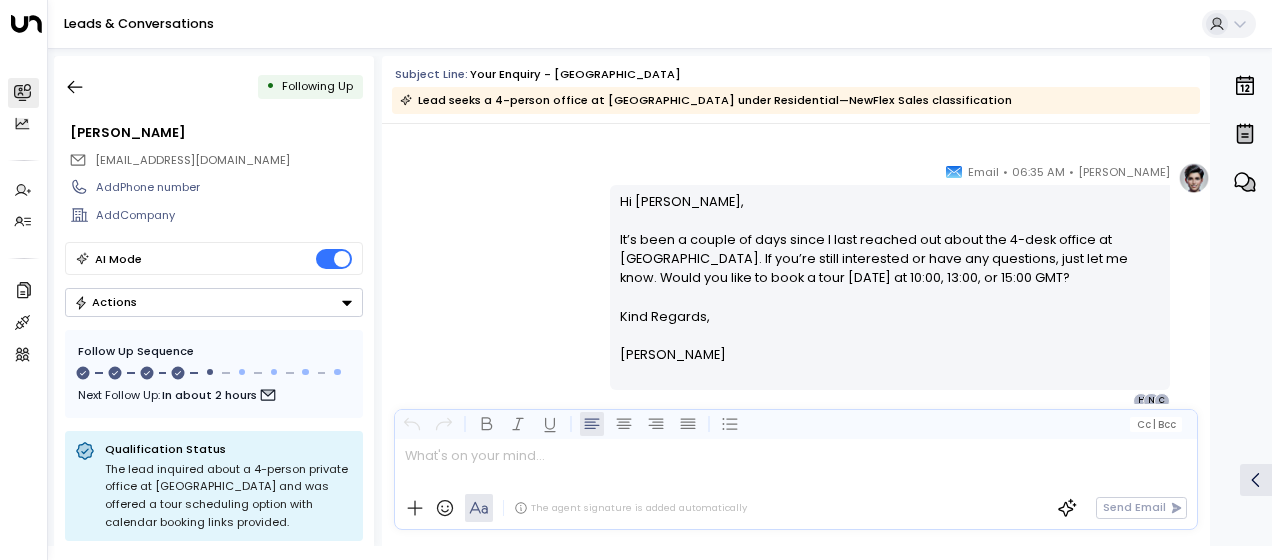 click on "[PERSON_NAME] • 06:35 AM • Email Hi [PERSON_NAME], It’s been a couple of days since I last reached out about the 4-desk office at [GEOGRAPHIC_DATA]. If you’re still interested or have any questions, just let me know. Would you like to book a tour [DATE] at 10:00, 13:00, or 15:00 GMT? Kind Regards, [PERSON_NAME] ________________________________________________________________________________________________________________________________________________________________________________________________________uniti_thread_id_7593e7f6-0a33-45bb-98d0-fcc6ece71542 C N H" at bounding box center (796, 285) 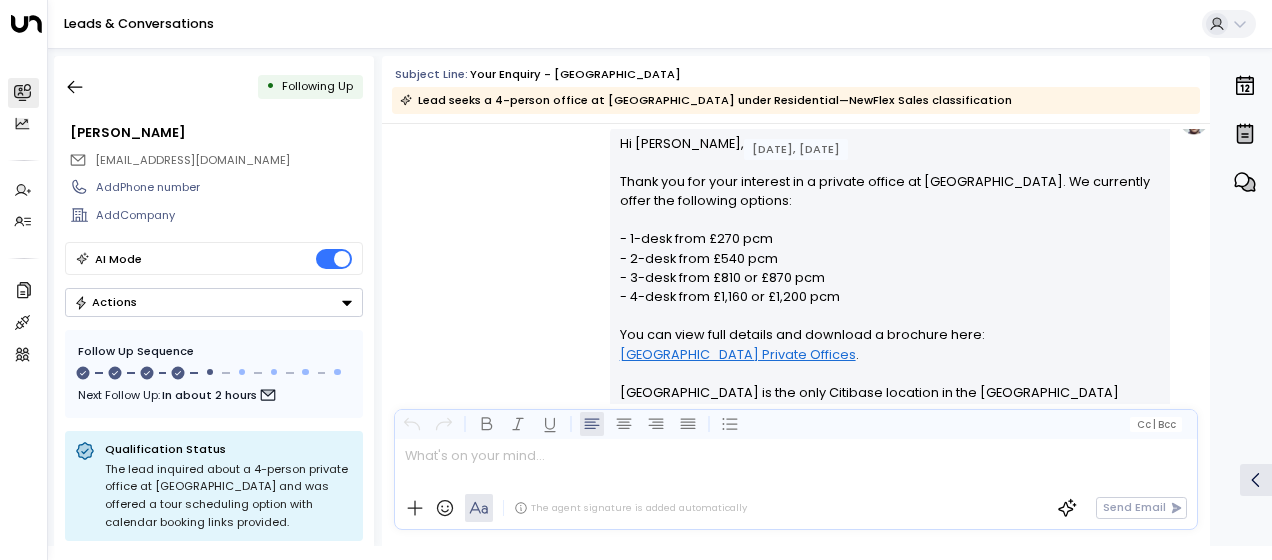 scroll, scrollTop: 238, scrollLeft: 0, axis: vertical 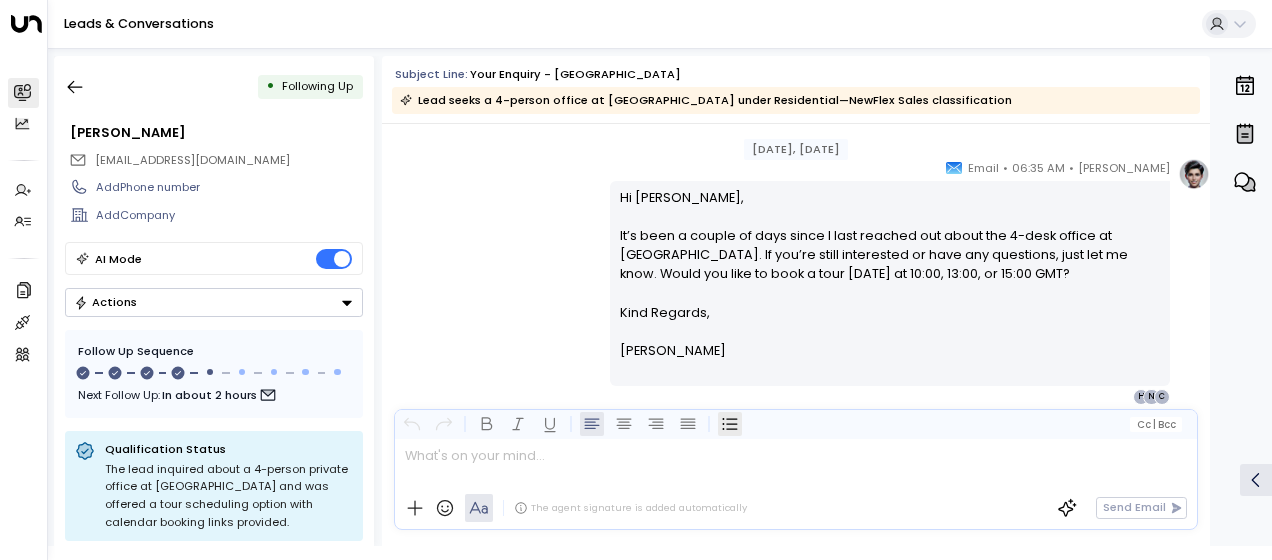 drag, startPoint x: 614, startPoint y: 250, endPoint x: 717, endPoint y: 417, distance: 196.20908 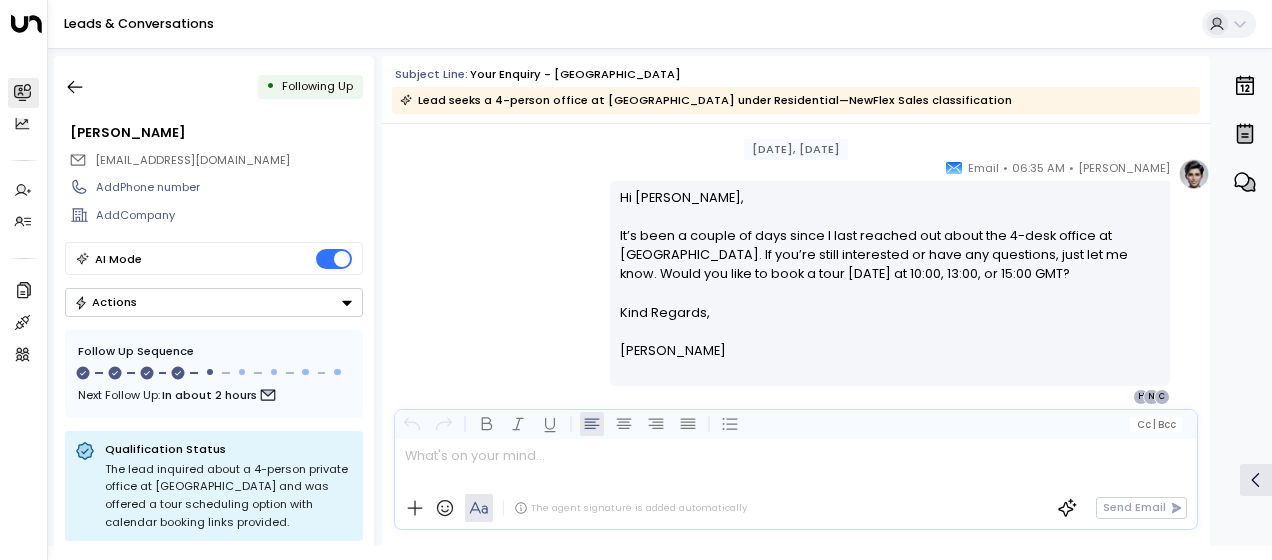 drag, startPoint x: 717, startPoint y: 417, endPoint x: 651, endPoint y: 340, distance: 101.414986 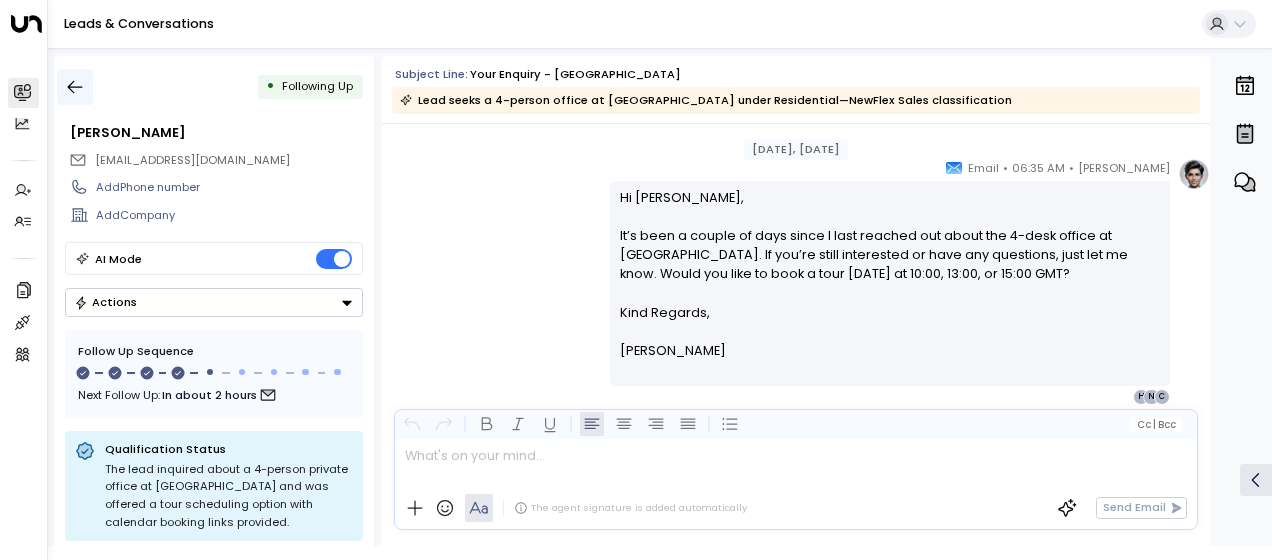 click 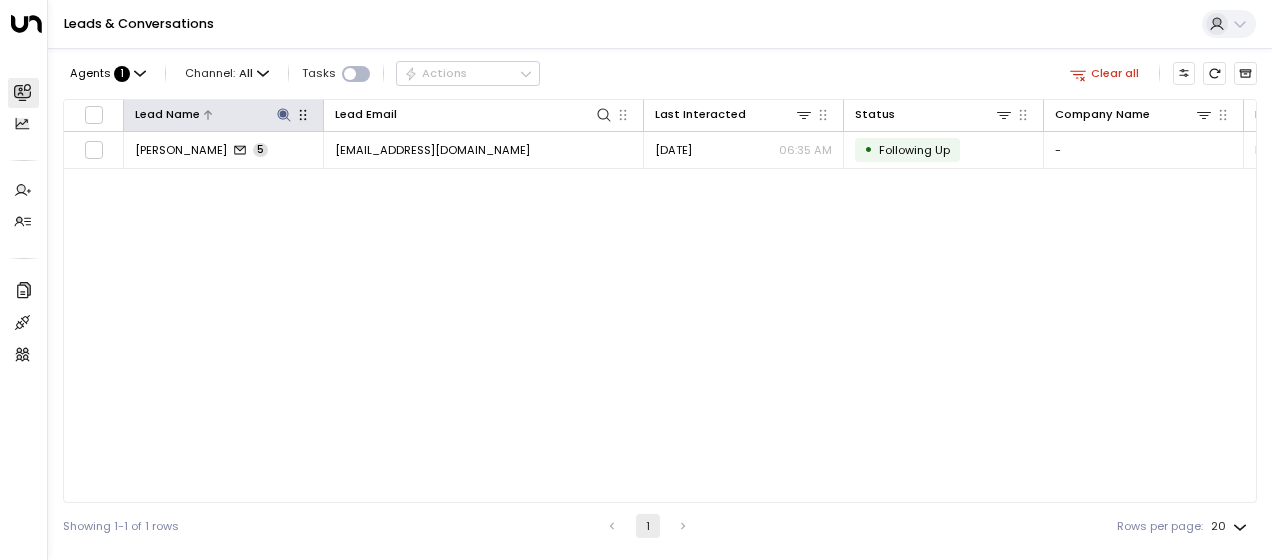 click 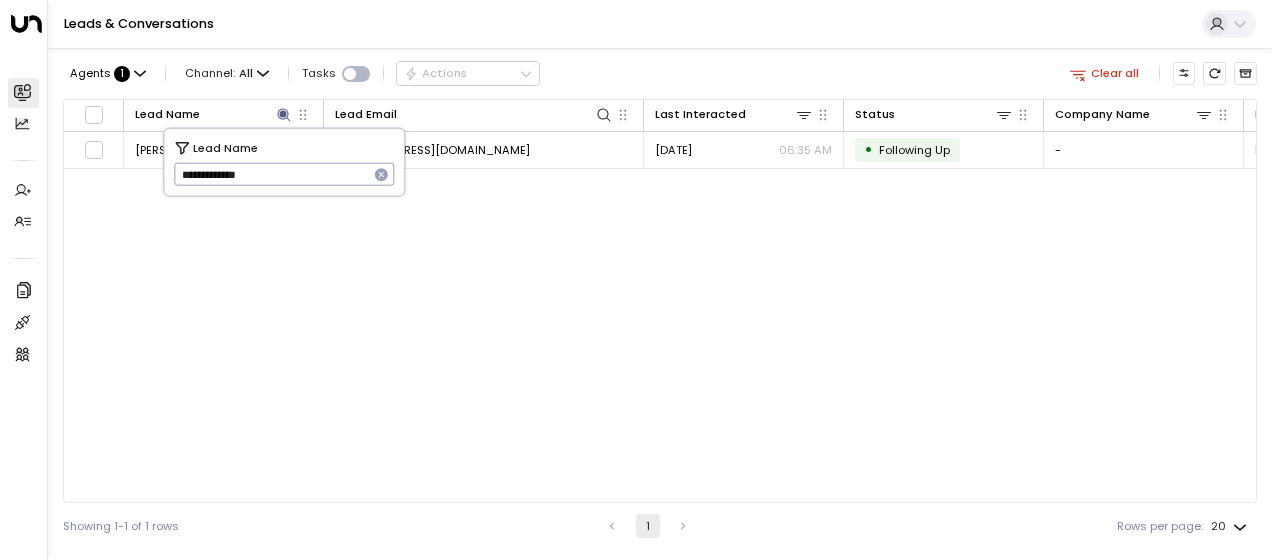click on "**********" at bounding box center [271, 174] 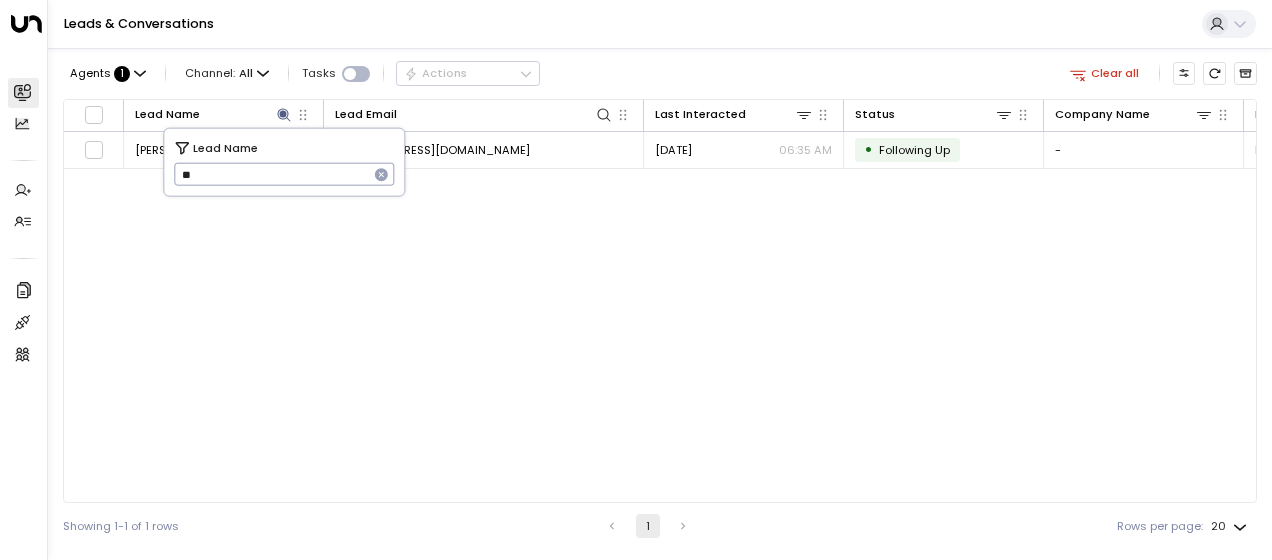 type on "*" 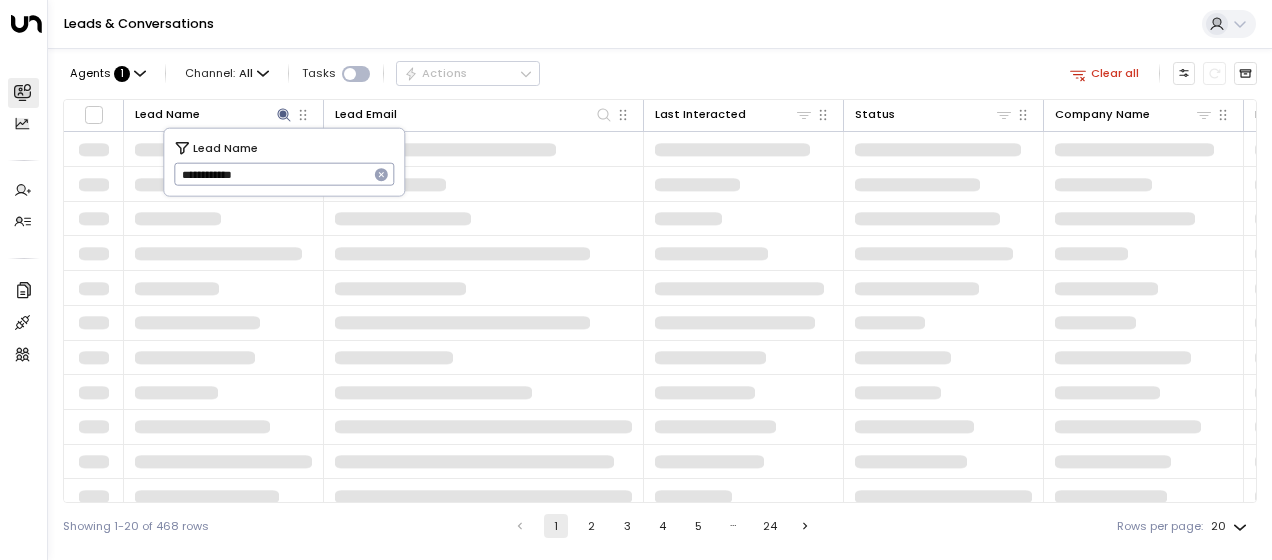 type on "**********" 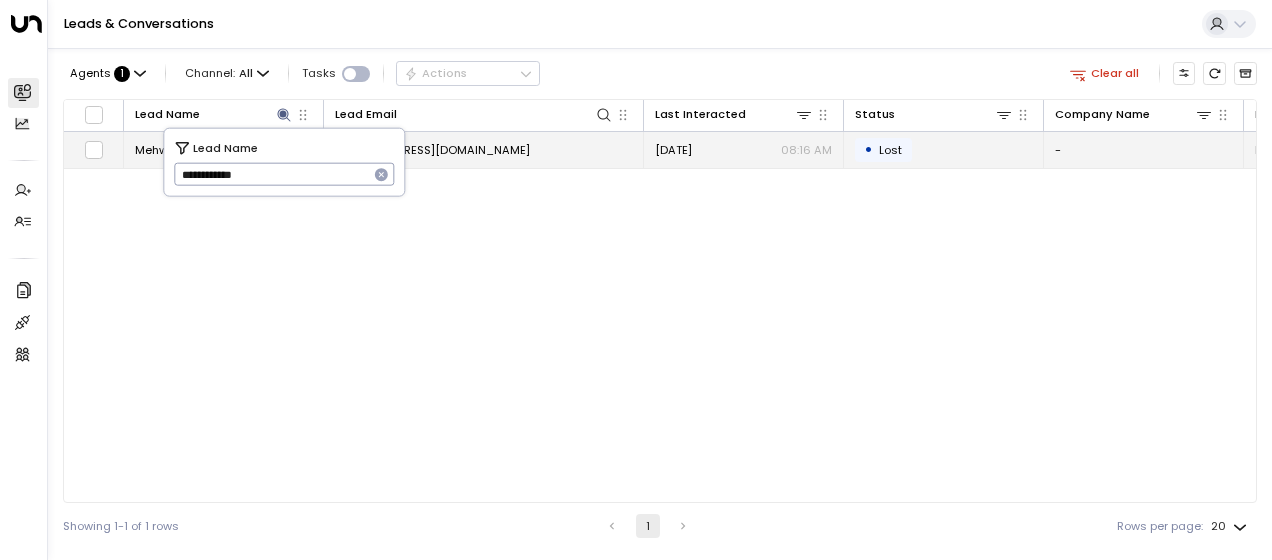 click on "[EMAIL_ADDRESS][DOMAIN_NAME]" at bounding box center [432, 150] 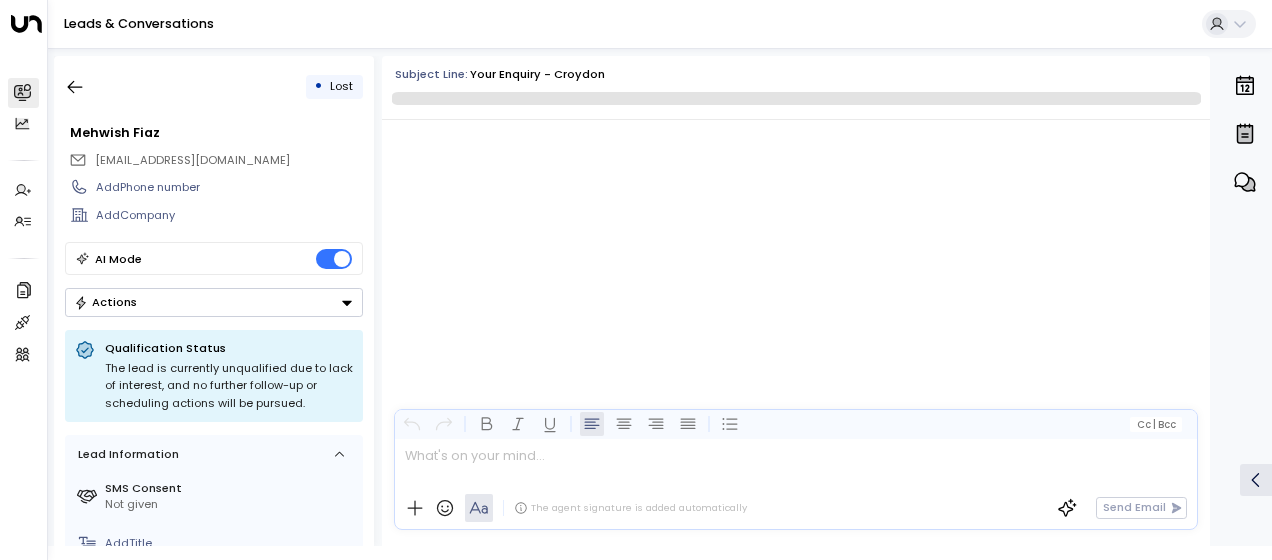 scroll, scrollTop: 3301, scrollLeft: 0, axis: vertical 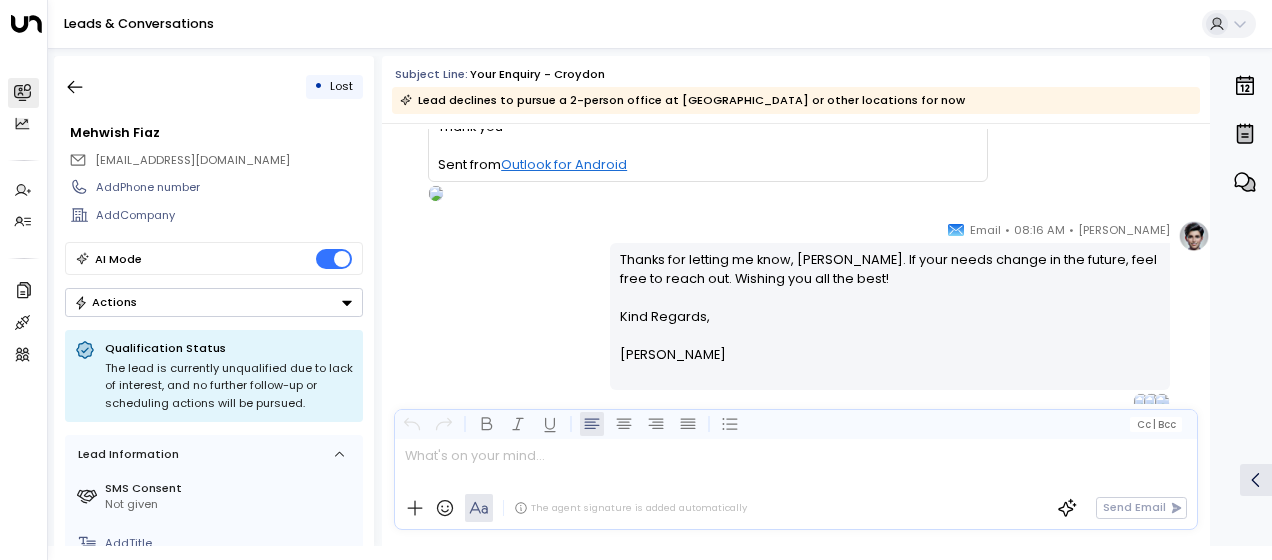 click on "[PERSON_NAME] • 08:16 AM • Email Thanks for letting me know, [PERSON_NAME]. If your needs change in the future, feel free to reach out. Wishing you all the best! Kind Regards, [PERSON_NAME] ________________________________________________________________________________________________________________________________________________________________________________________________________uniti_thread_id_d4244df6-d78f-4bbb-b1ce-f4367420228e" at bounding box center [796, 315] 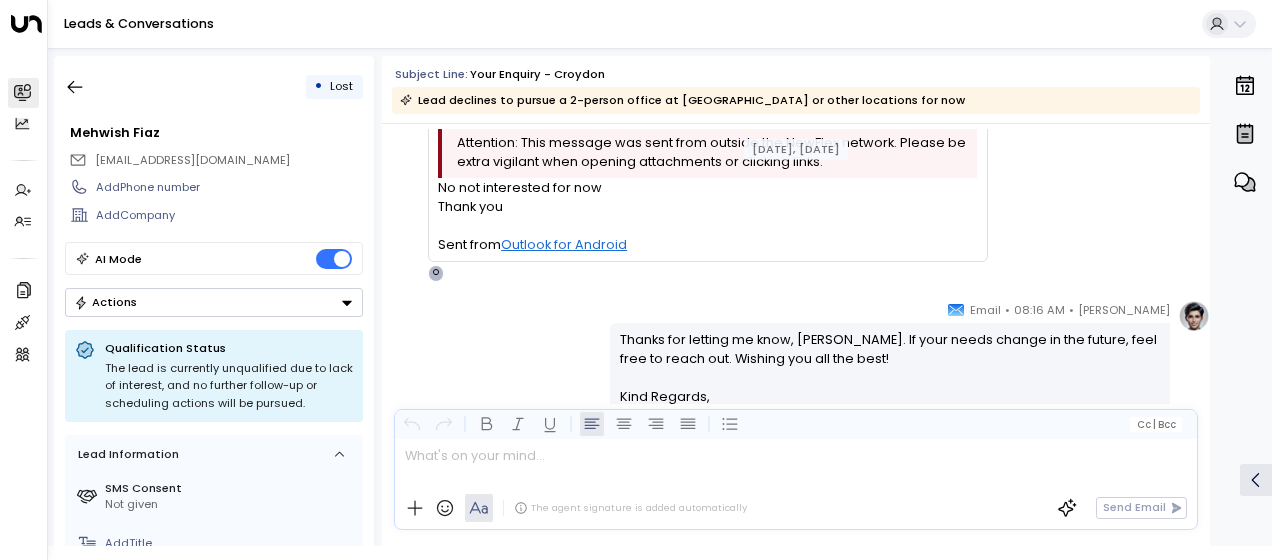 scroll, scrollTop: 3181, scrollLeft: 0, axis: vertical 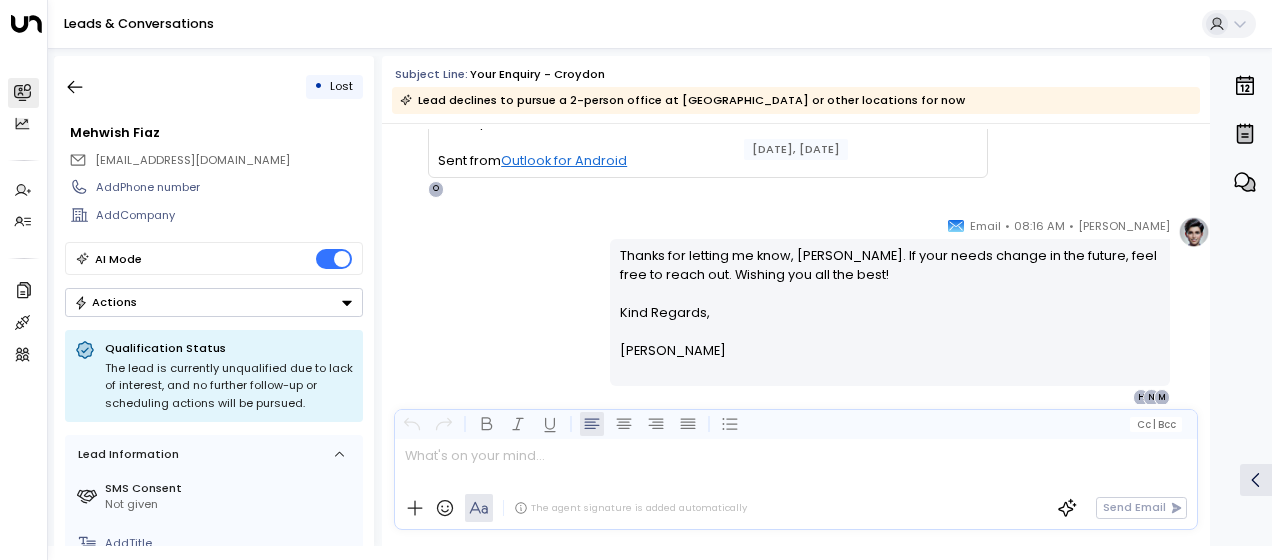 drag, startPoint x: 439, startPoint y: 222, endPoint x: 794, endPoint y: 397, distance: 395.79034 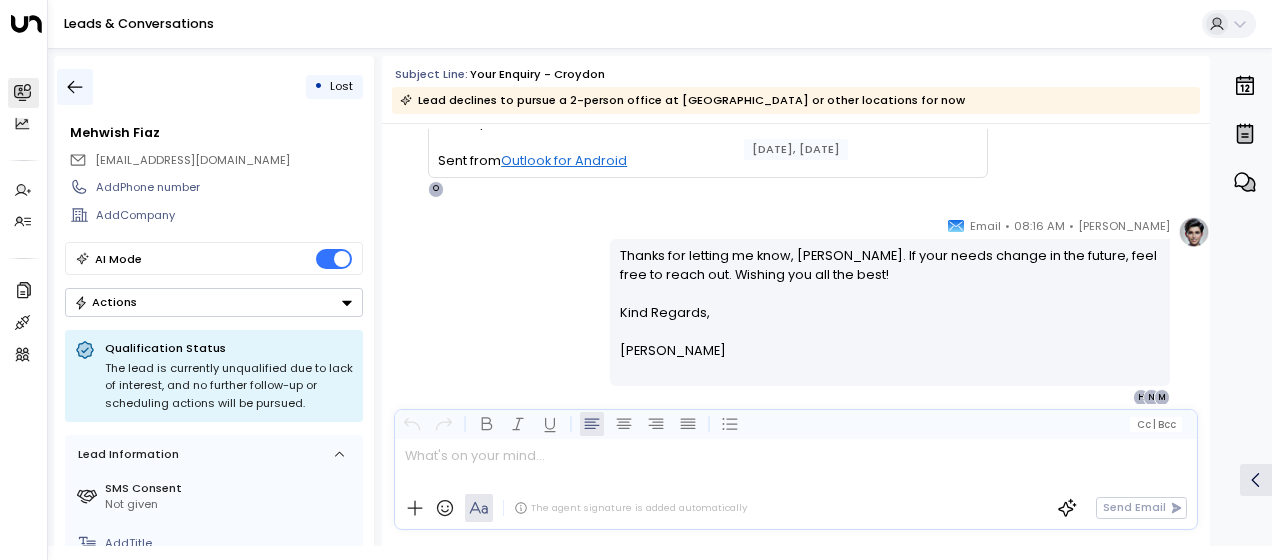 click 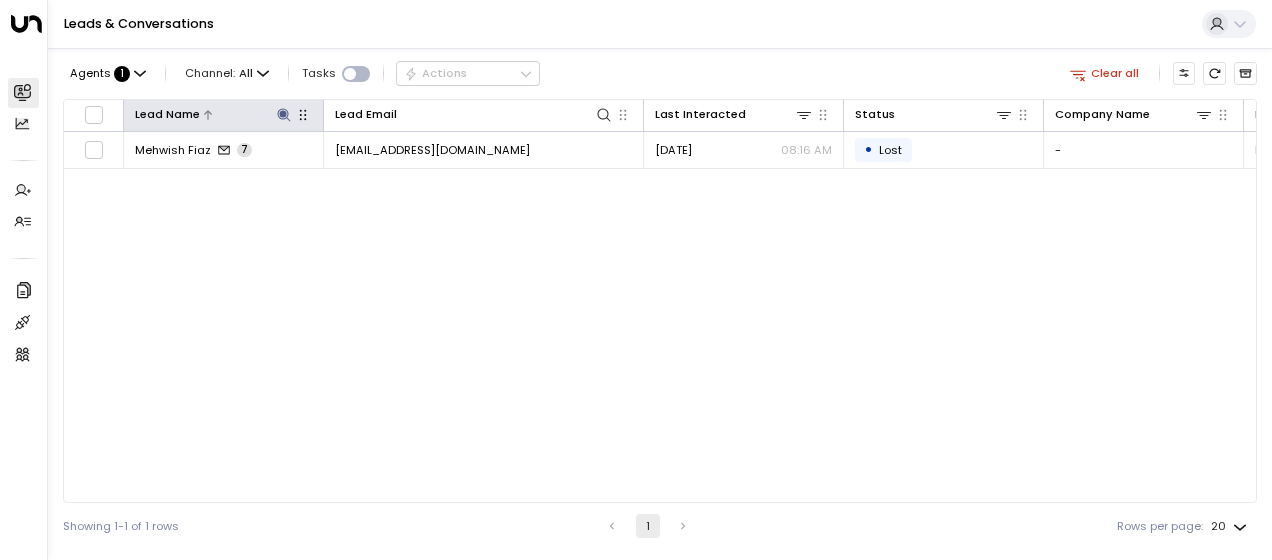 click 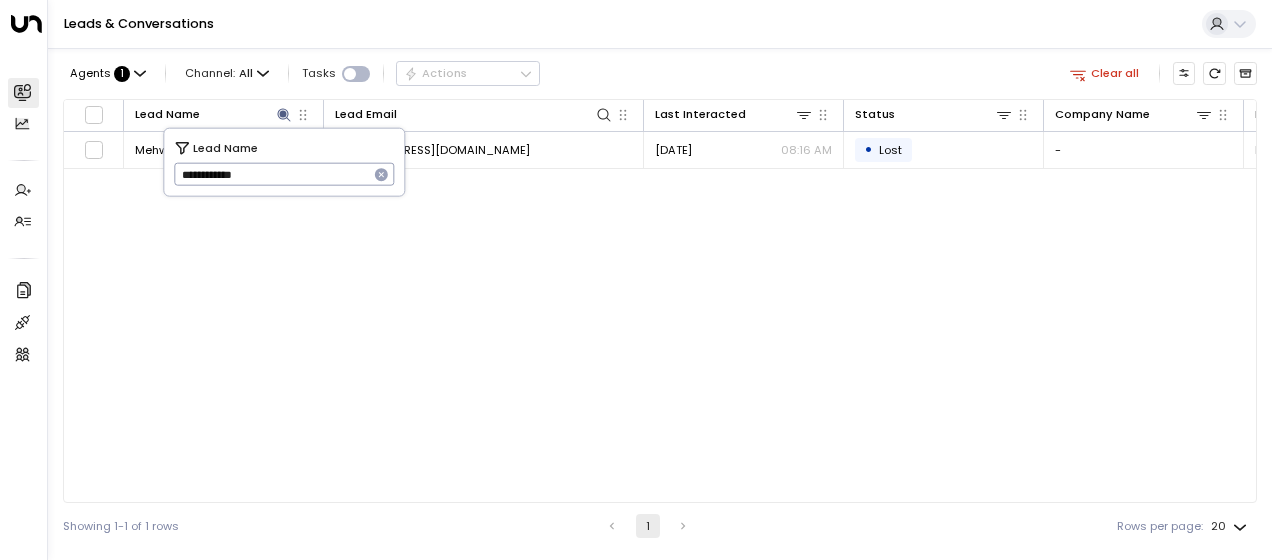click on "**********" at bounding box center (271, 174) 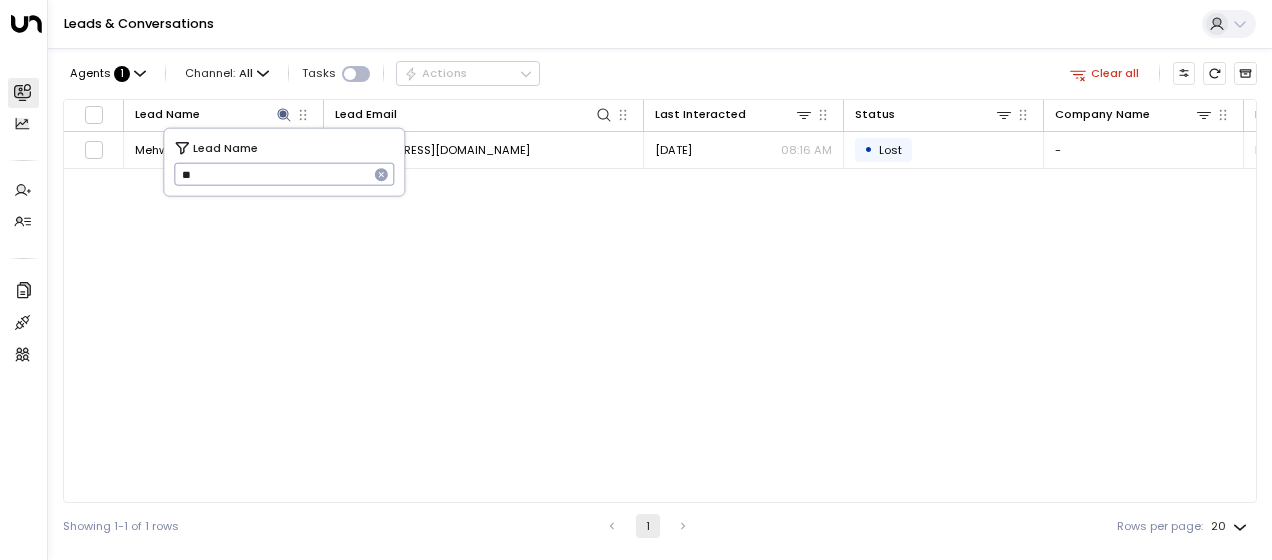 type on "*" 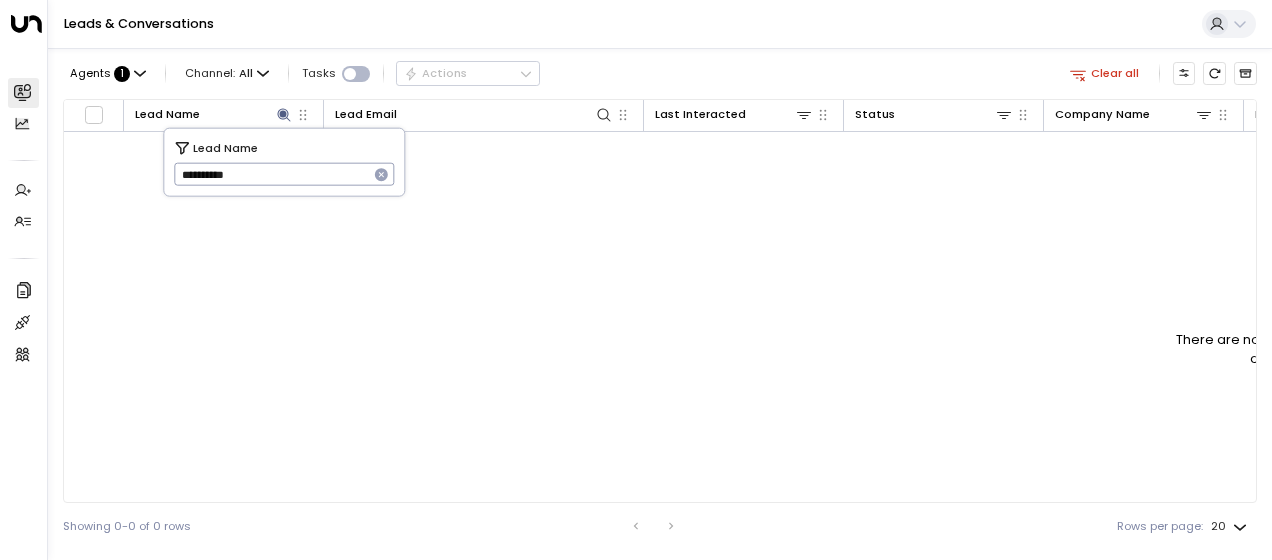 click on "**********" at bounding box center (271, 174) 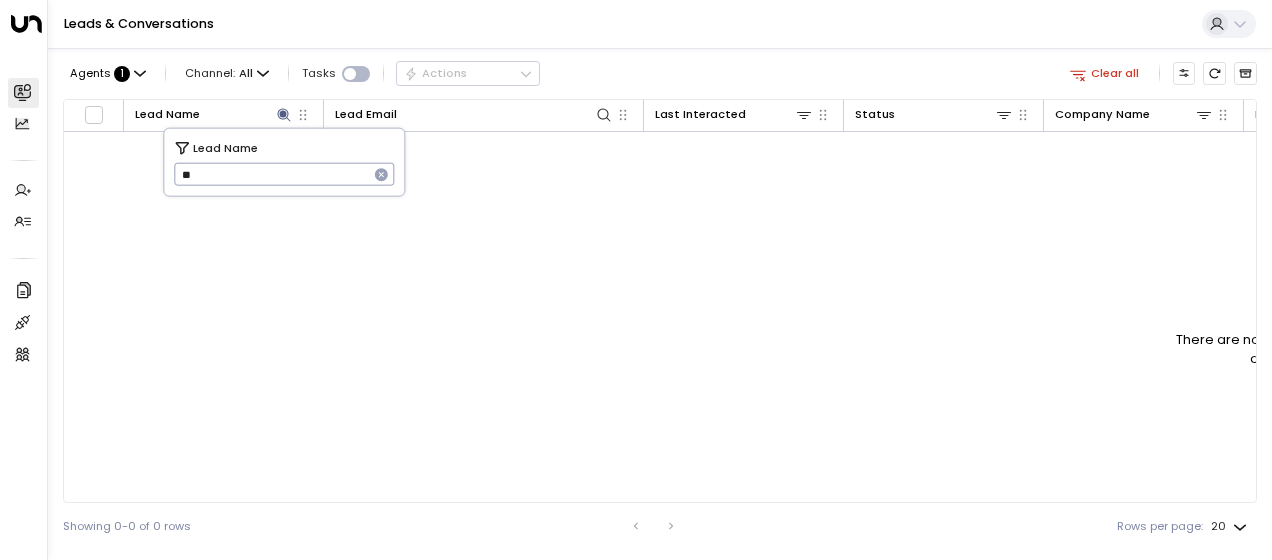 type on "*" 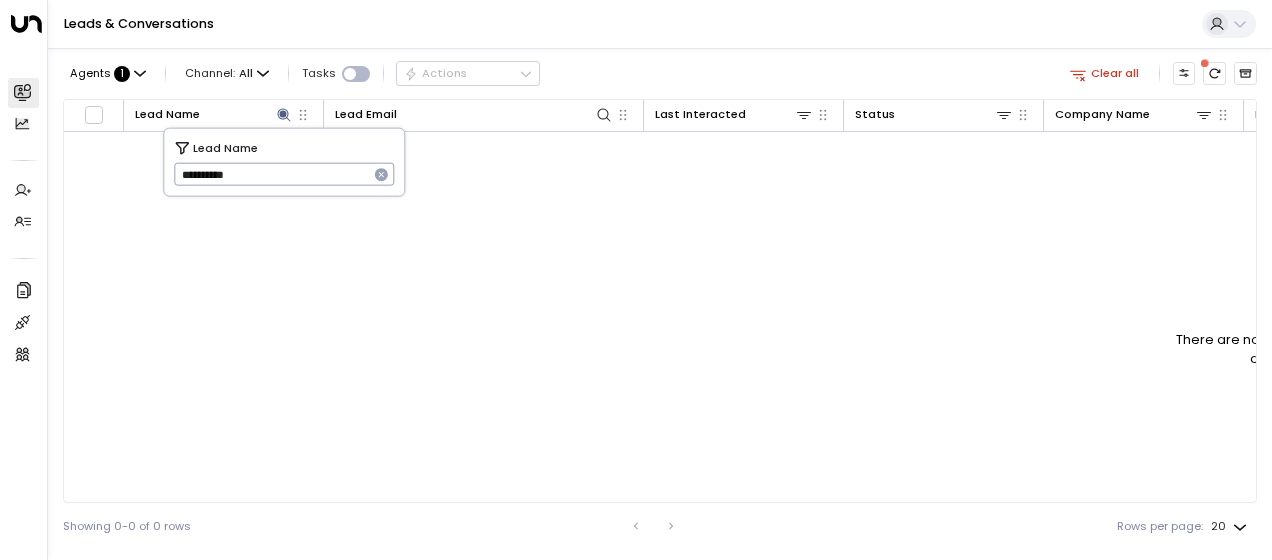 click on "**********" at bounding box center [271, 174] 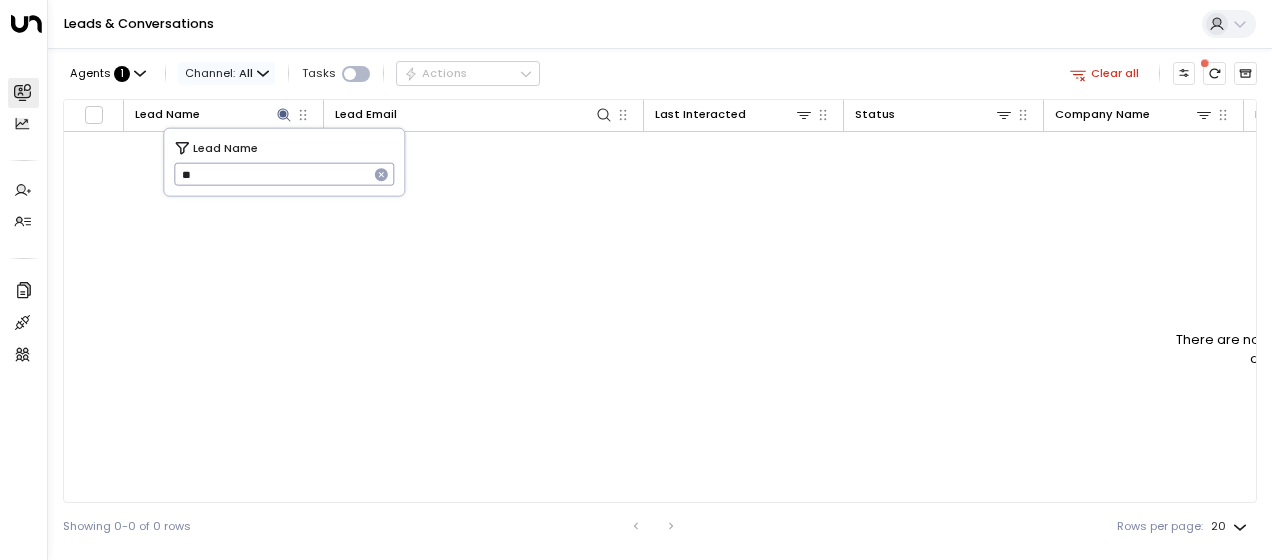 type on "*" 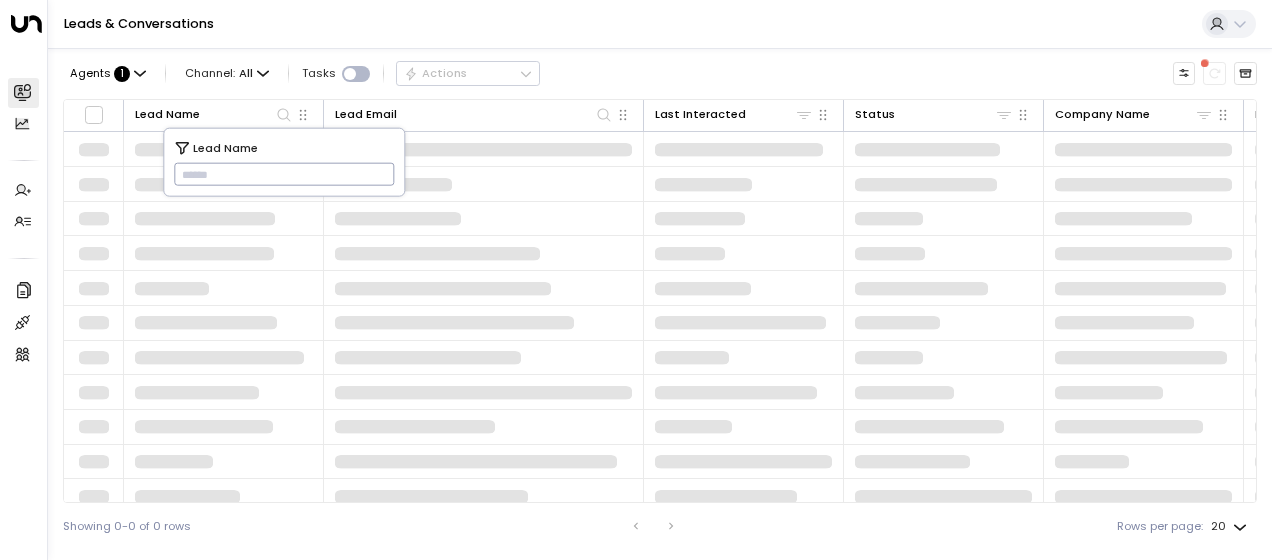 click at bounding box center (284, 174) 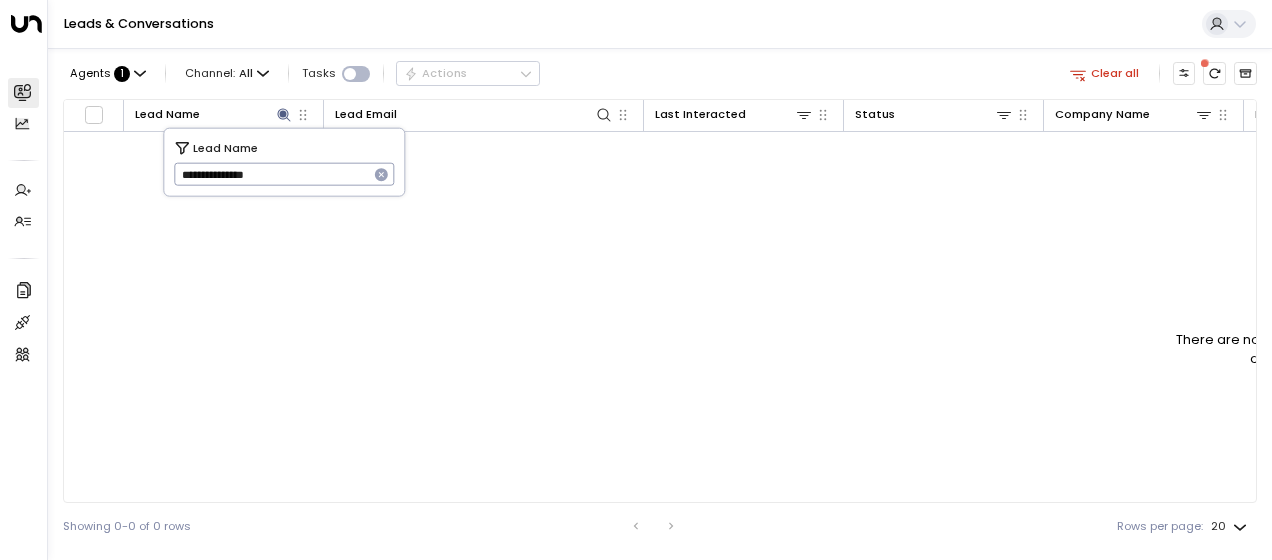 click on "**********" at bounding box center (271, 174) 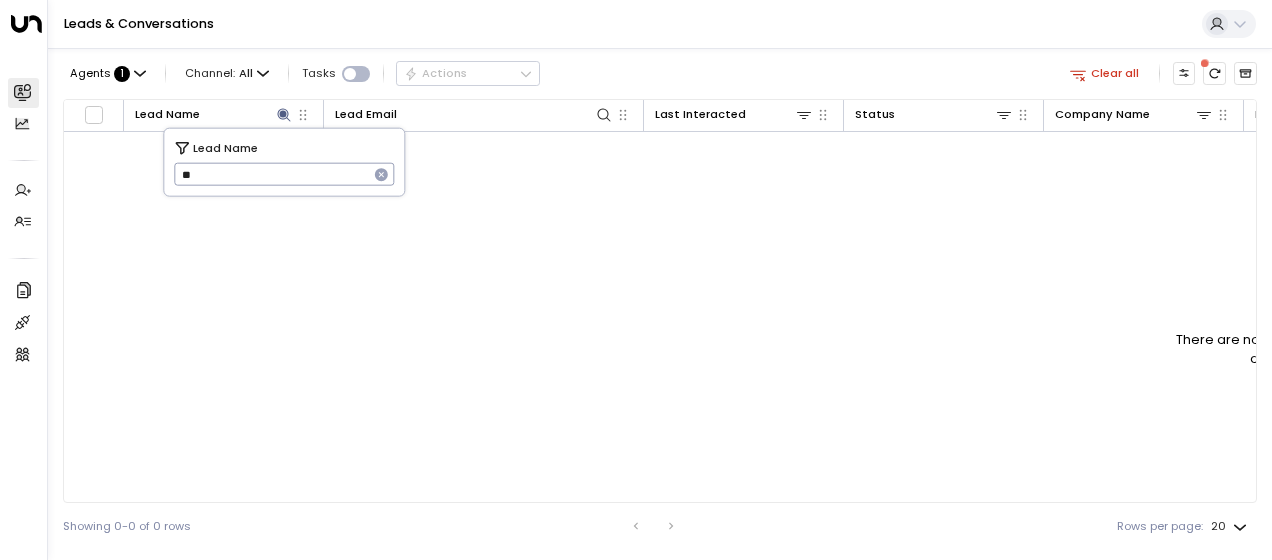 type on "*" 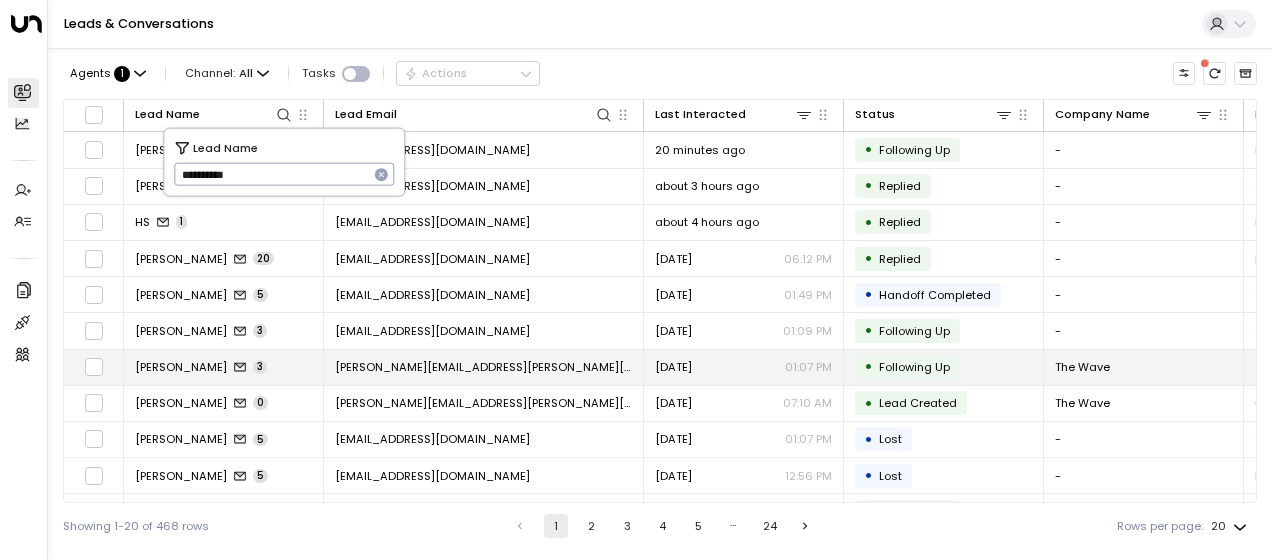 type on "**********" 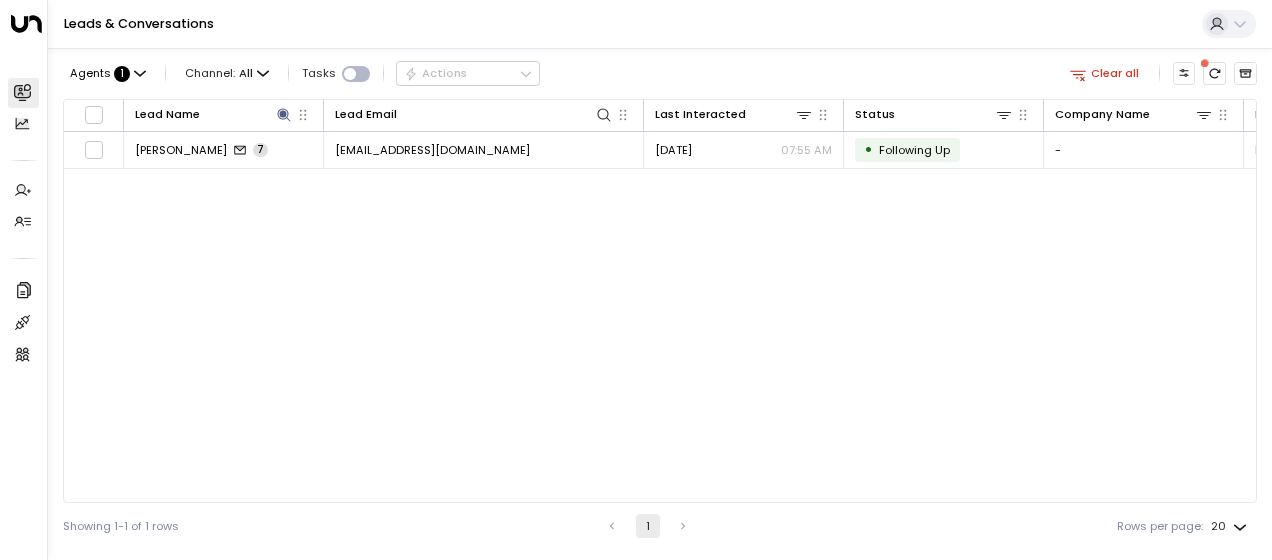 click on "Lead Name Lead Email Last Interacted Status Company Name Product # of people AI mode Trigger Phone Region Location [PERSON_NAME] 7 [EMAIL_ADDRESS][DOMAIN_NAME] [DATE] 07:55 AM • Following Up - Private Office 2 [EMAIL_ADDRESS][DOMAIN_NAME] - [GEOGRAPHIC_DATA] [GEOGRAPHIC_DATA] [GEOGRAPHIC_DATA]" at bounding box center (660, 301) 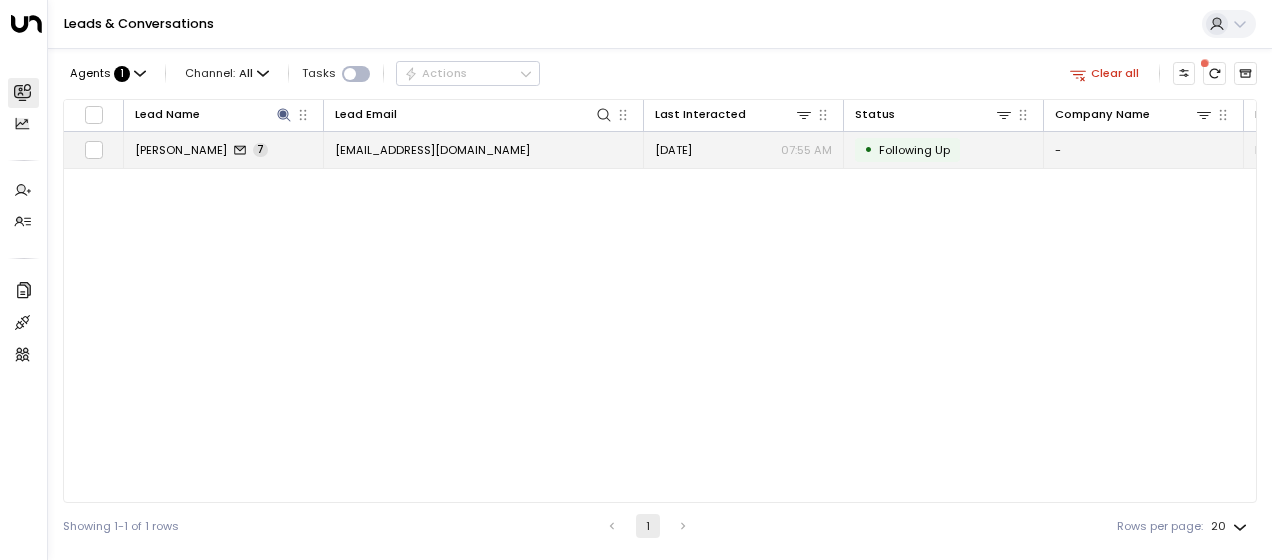 click on "[EMAIL_ADDRESS][DOMAIN_NAME]" at bounding box center [432, 150] 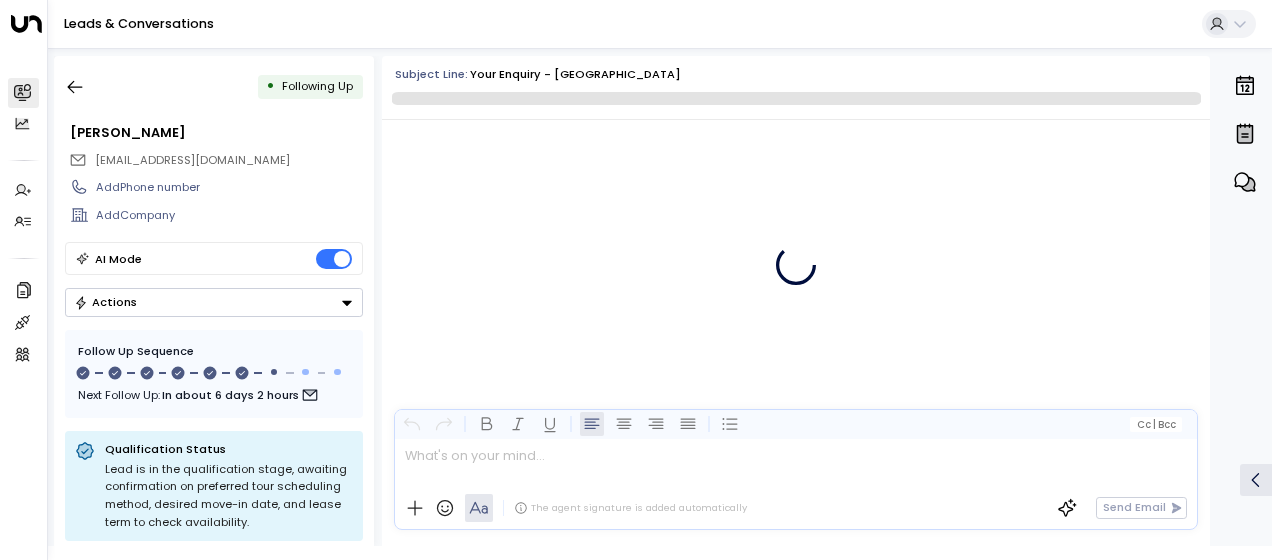 scroll, scrollTop: 4814, scrollLeft: 0, axis: vertical 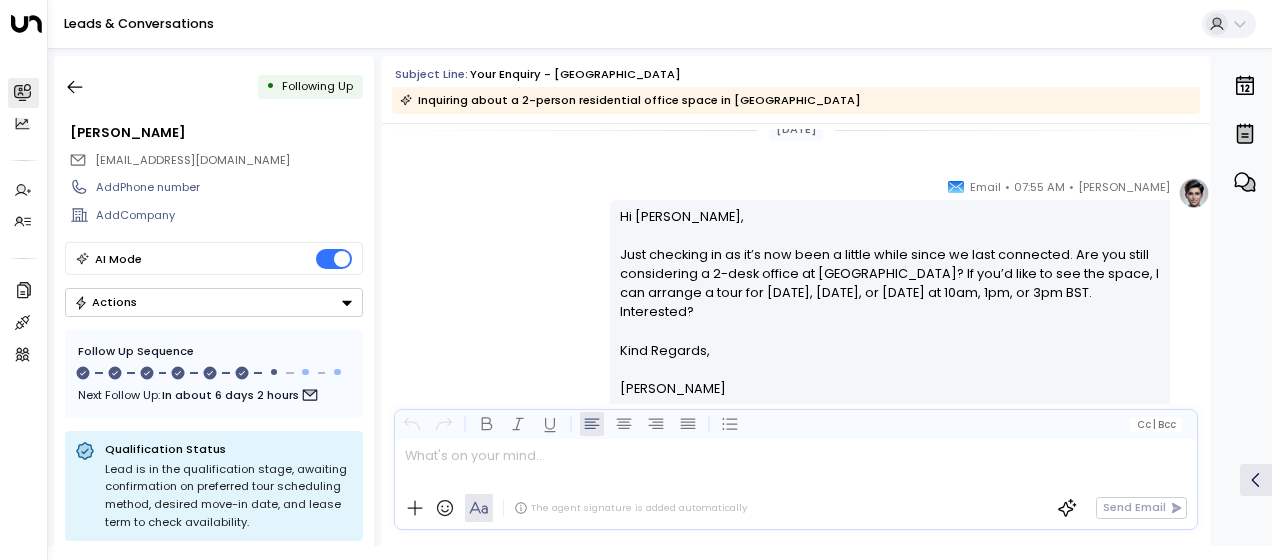 drag, startPoint x: 618, startPoint y: 214, endPoint x: 726, endPoint y: 390, distance: 206.49455 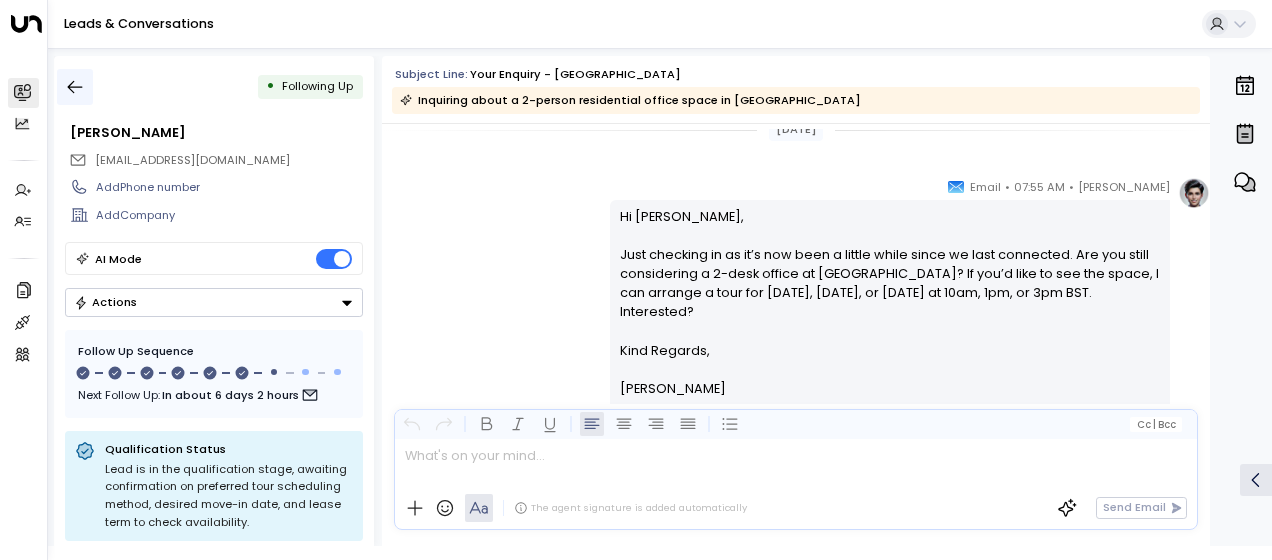 click 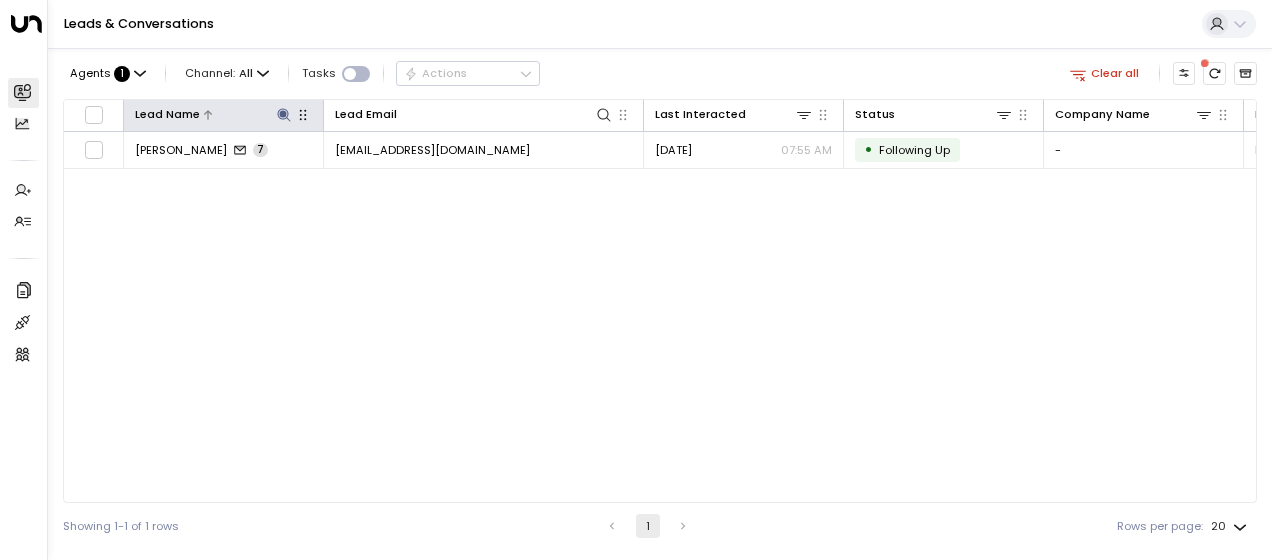 click 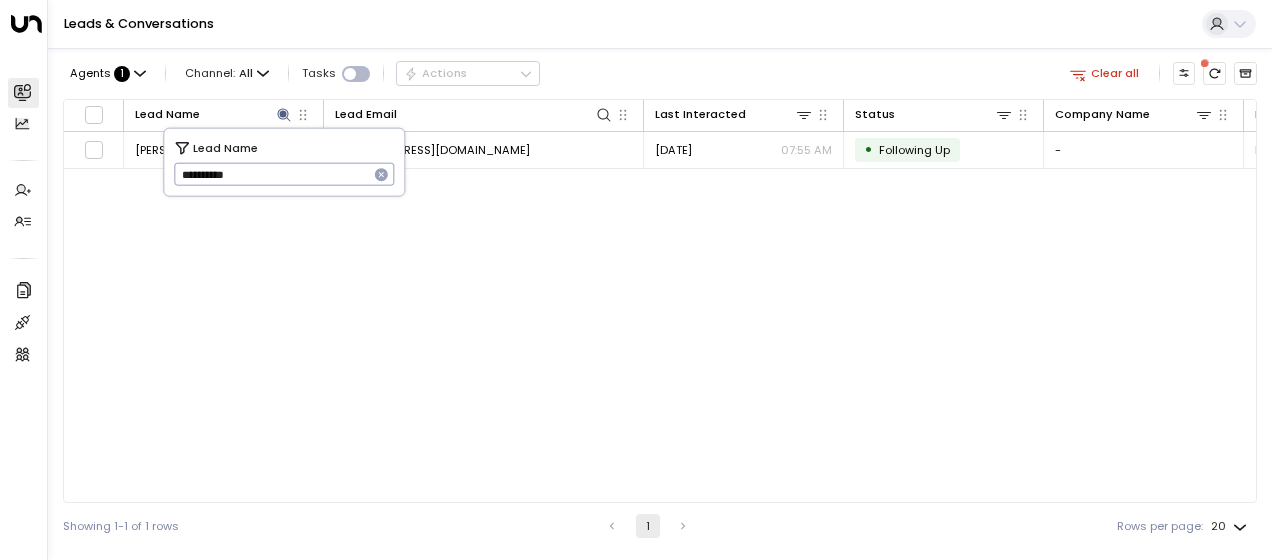 click on "**********" at bounding box center (271, 174) 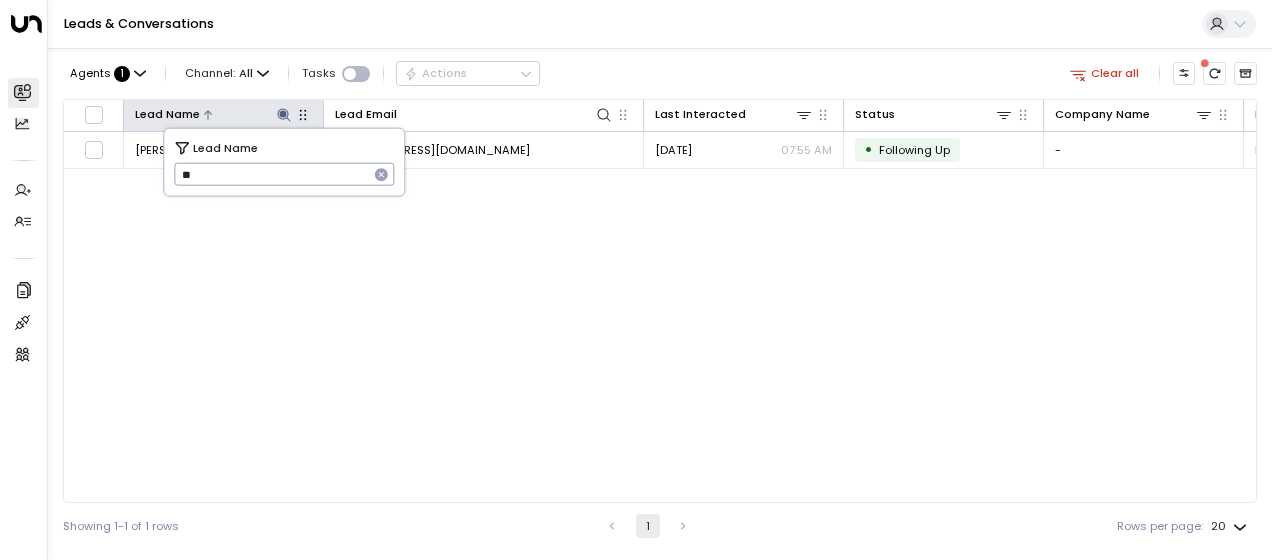 type on "*" 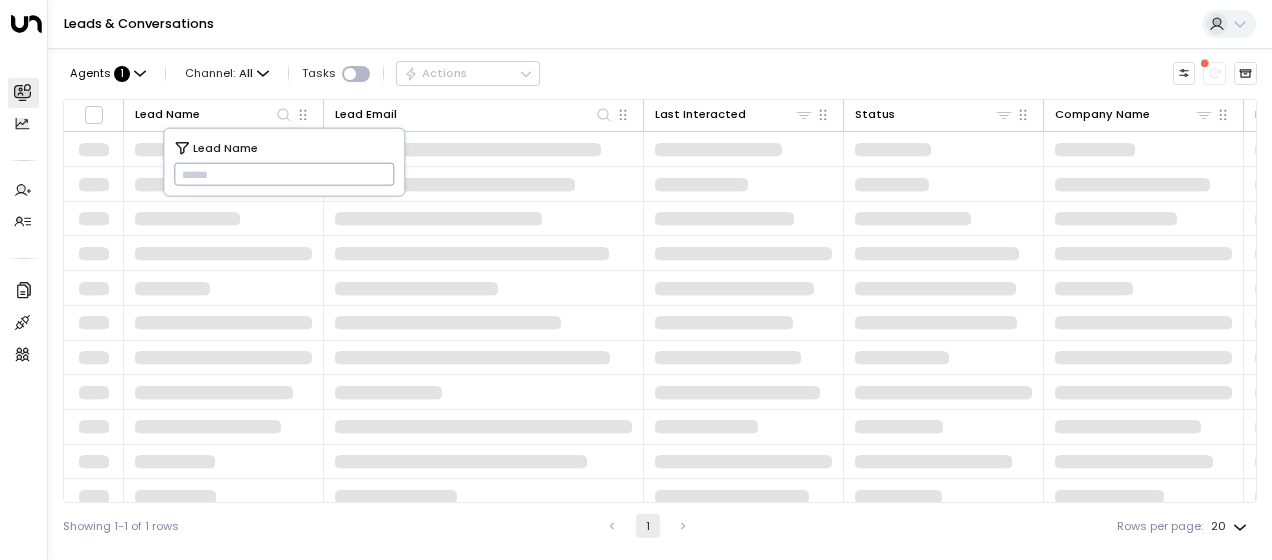 click at bounding box center [284, 174] 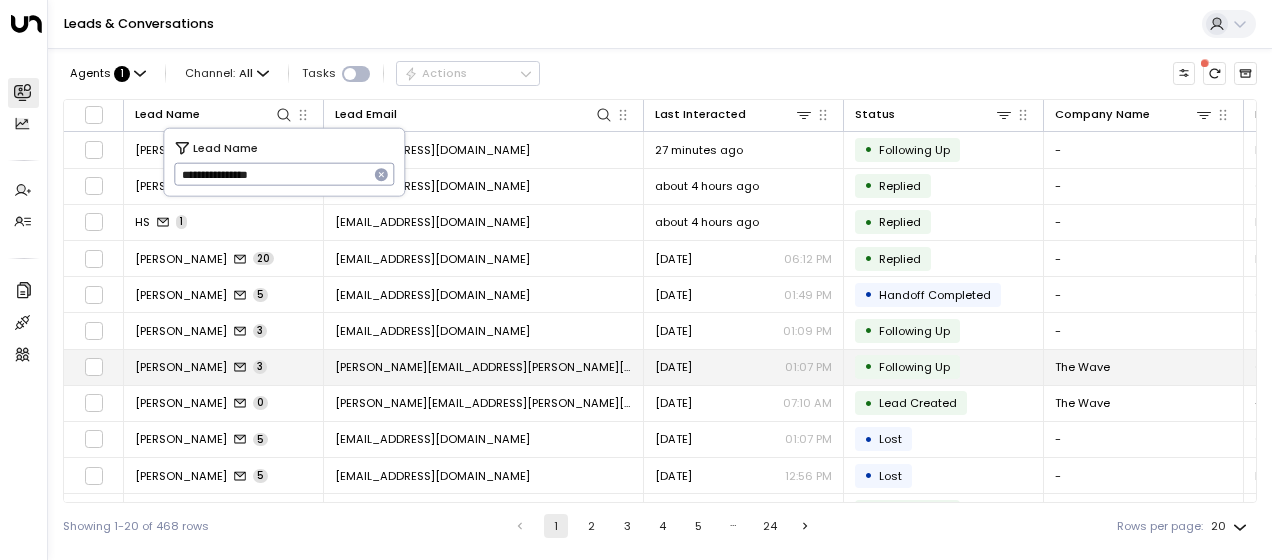 type on "**********" 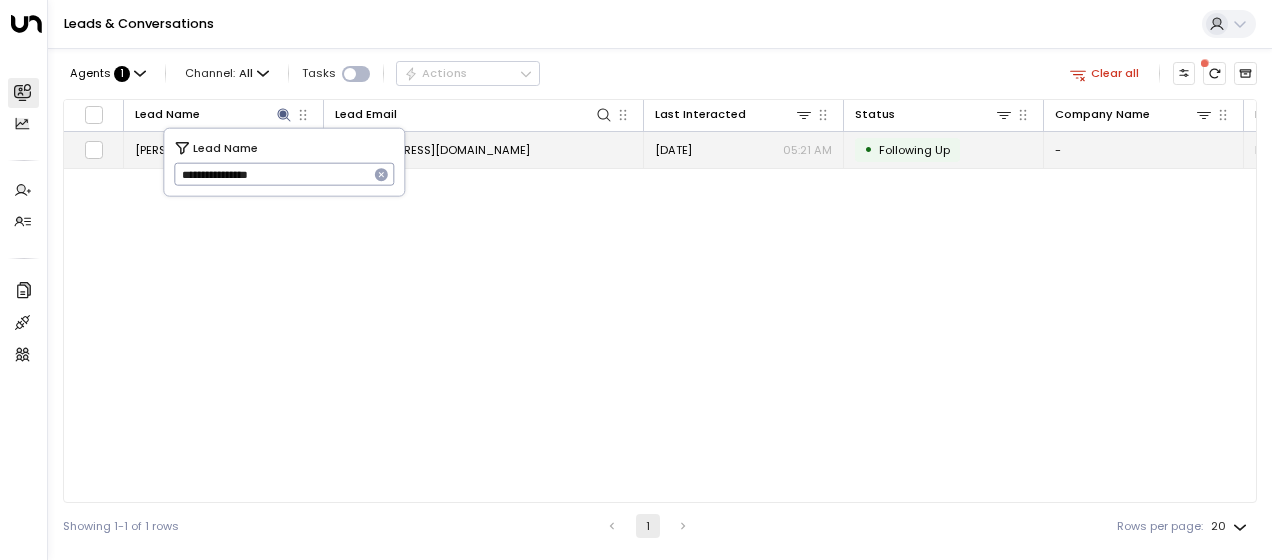 click on "[EMAIL_ADDRESS][DOMAIN_NAME]" at bounding box center (432, 150) 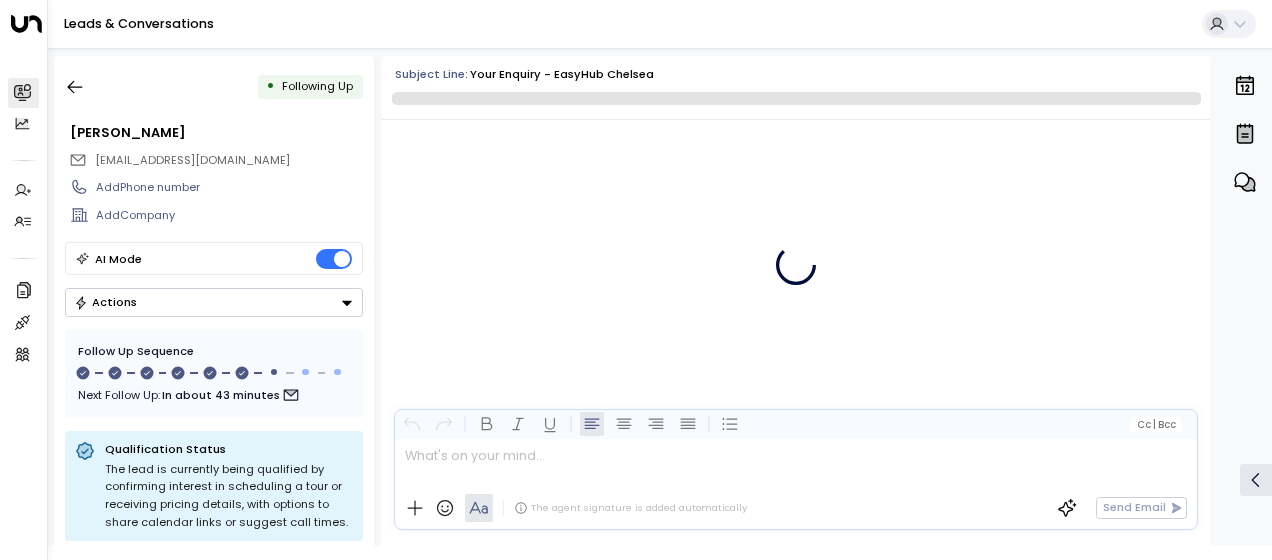scroll, scrollTop: 4752, scrollLeft: 0, axis: vertical 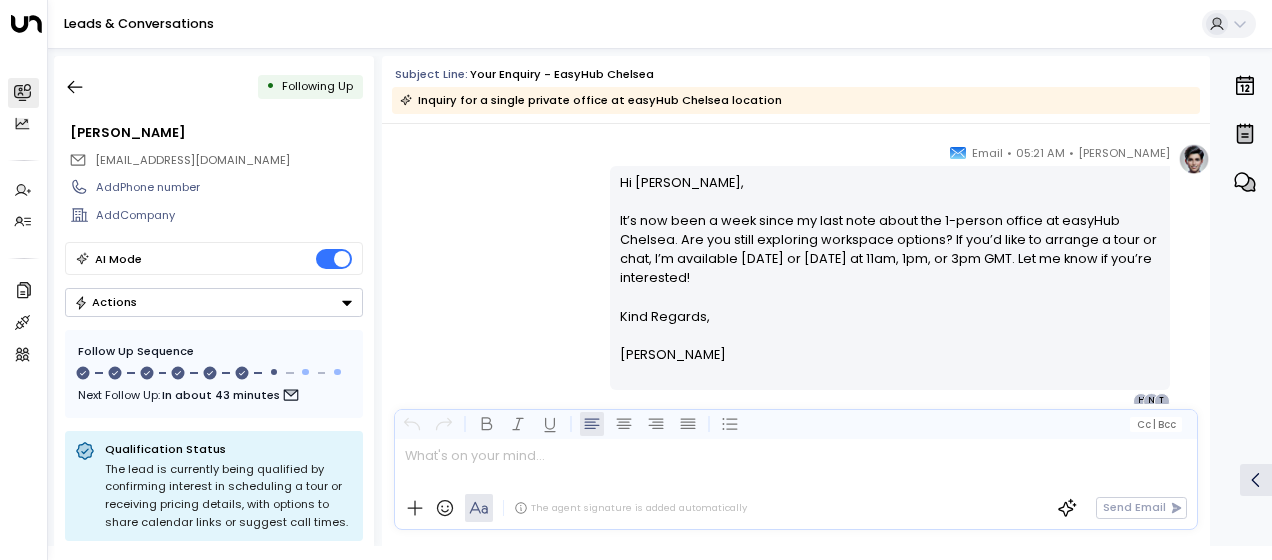 drag, startPoint x: 614, startPoint y: 174, endPoint x: 723, endPoint y: 349, distance: 206.16983 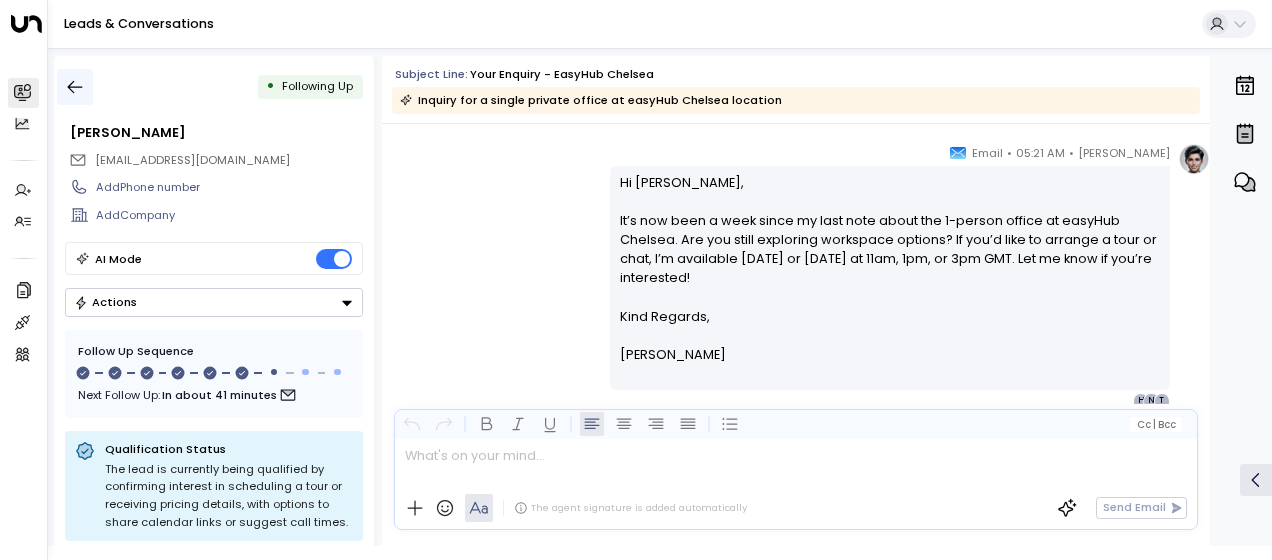 click 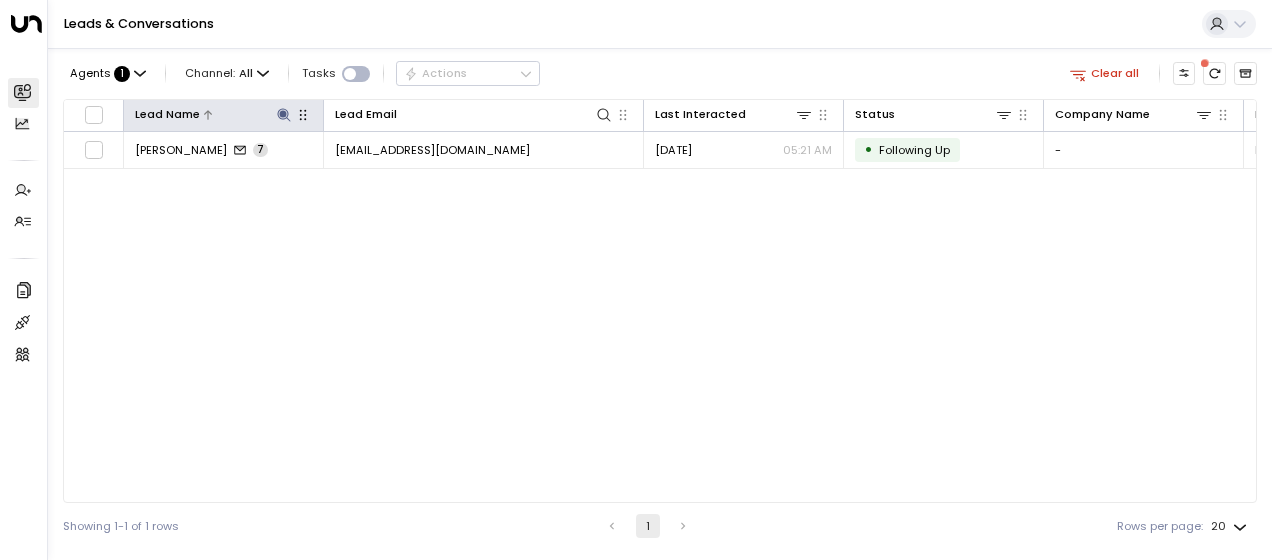 click 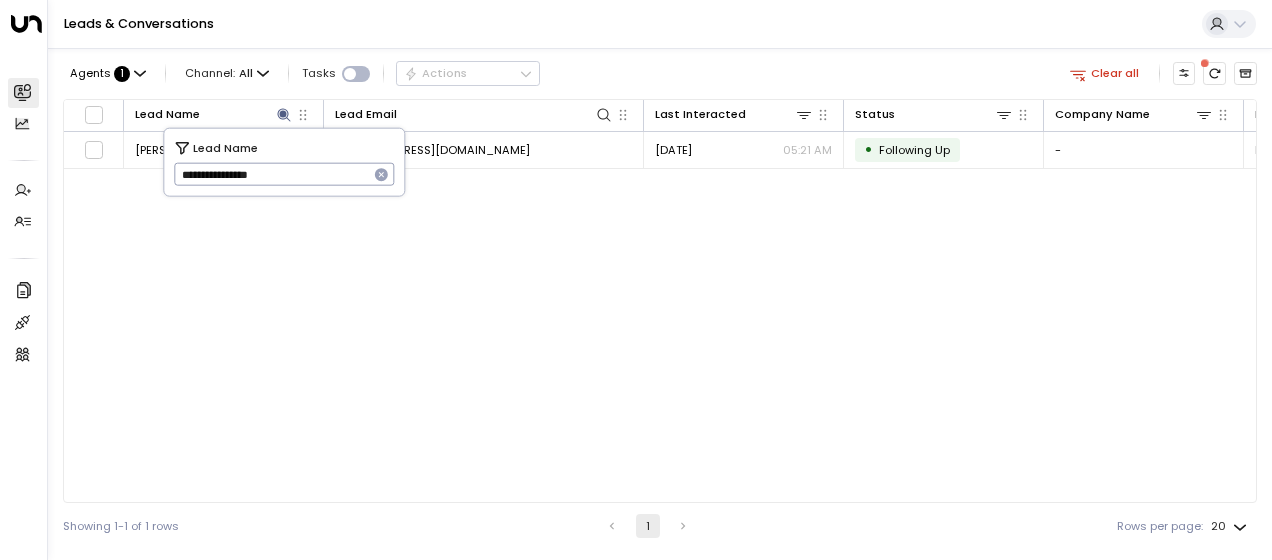 click on "**********" at bounding box center [271, 174] 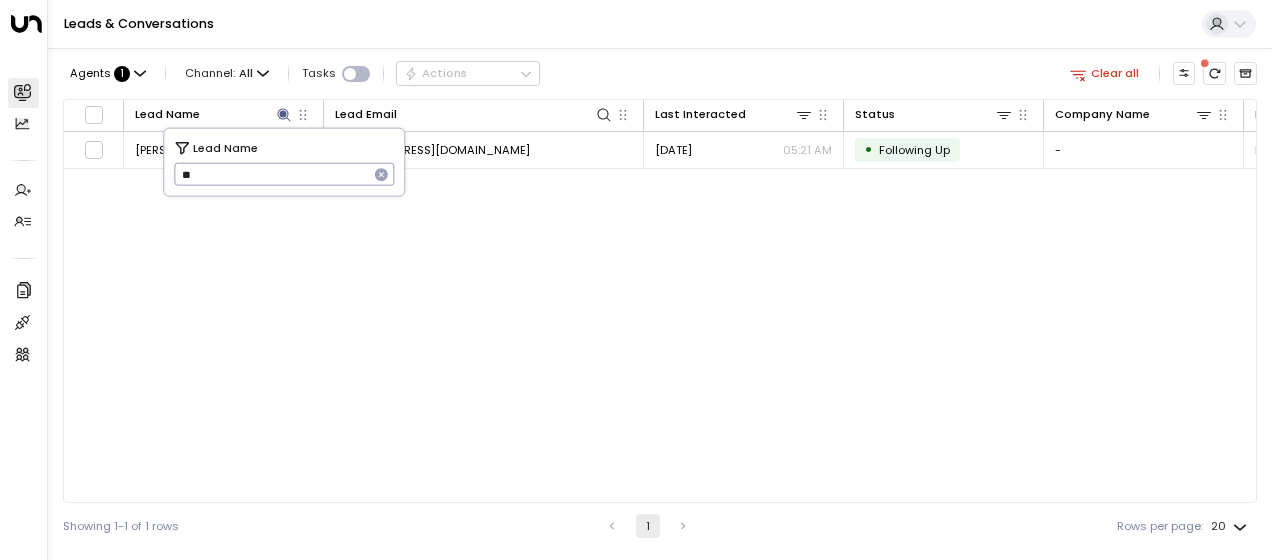type on "*" 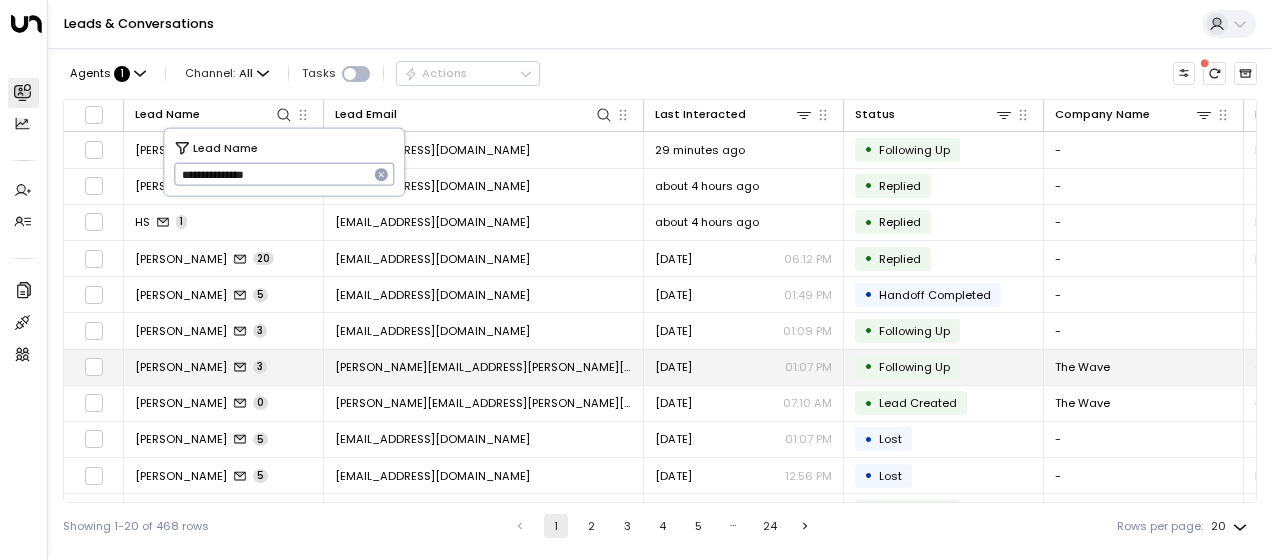 type on "**********" 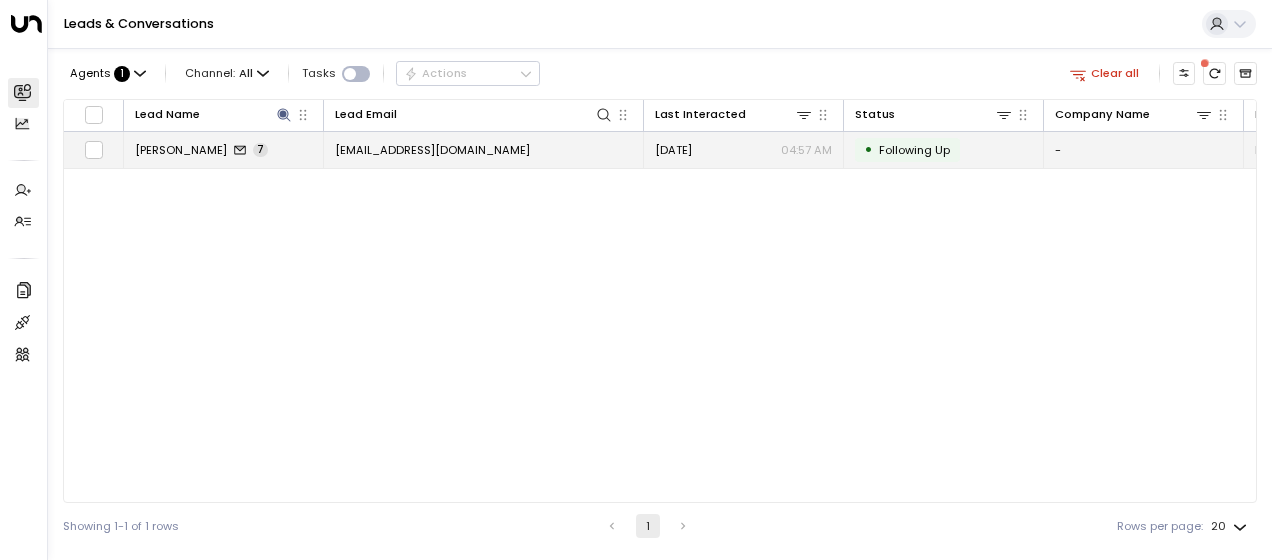 click on "[EMAIL_ADDRESS][DOMAIN_NAME]" at bounding box center (432, 150) 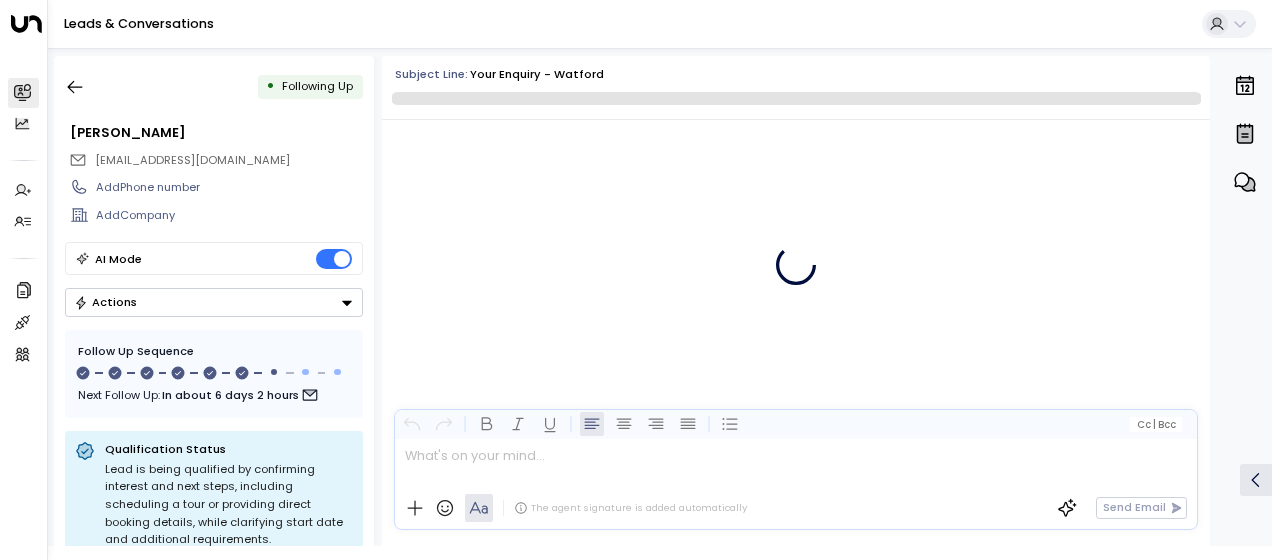 scroll, scrollTop: 4809, scrollLeft: 0, axis: vertical 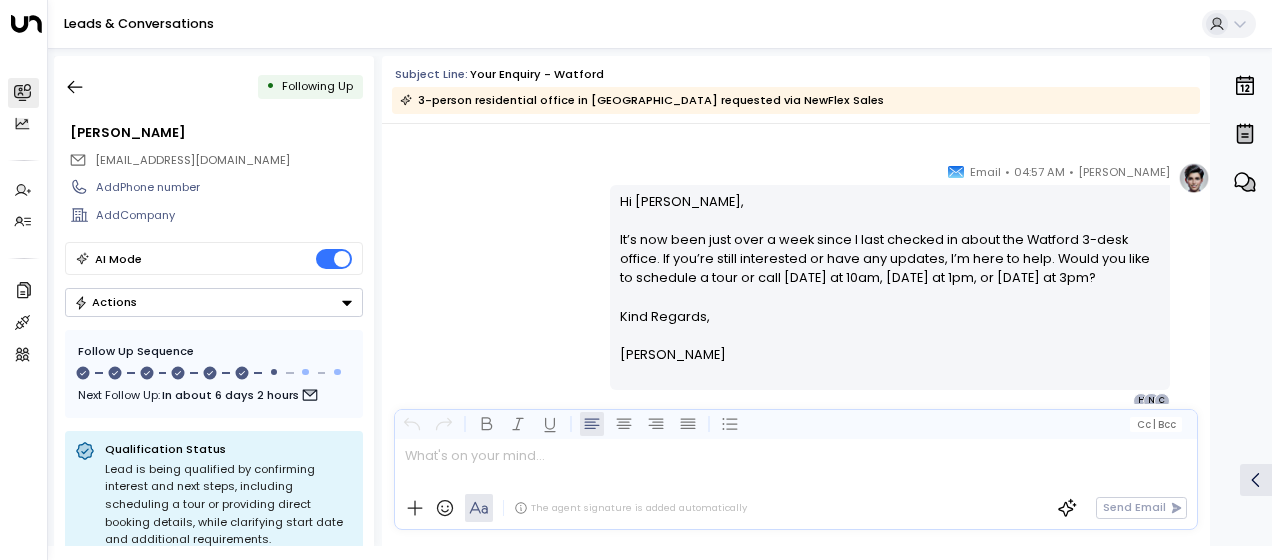 drag, startPoint x: 616, startPoint y: 200, endPoint x: 704, endPoint y: 355, distance: 178.2386 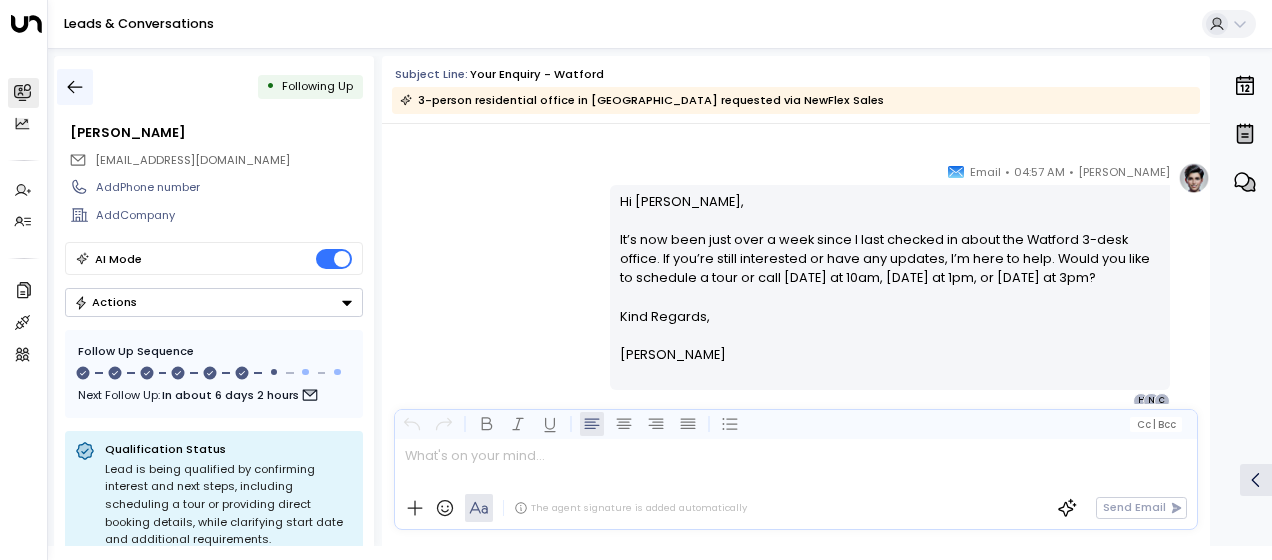 click 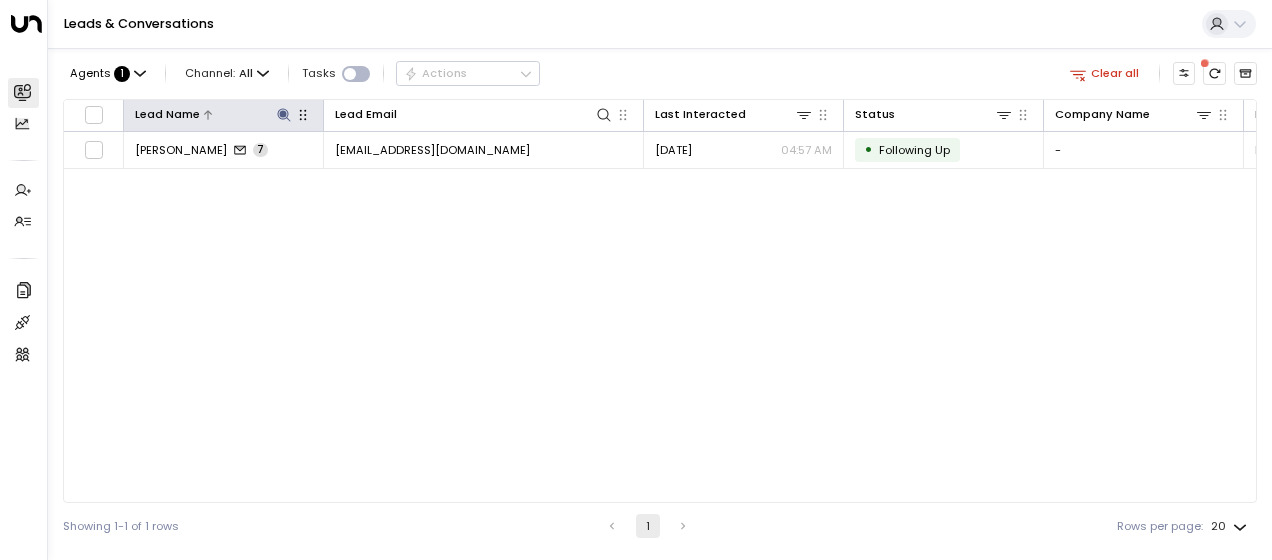 click 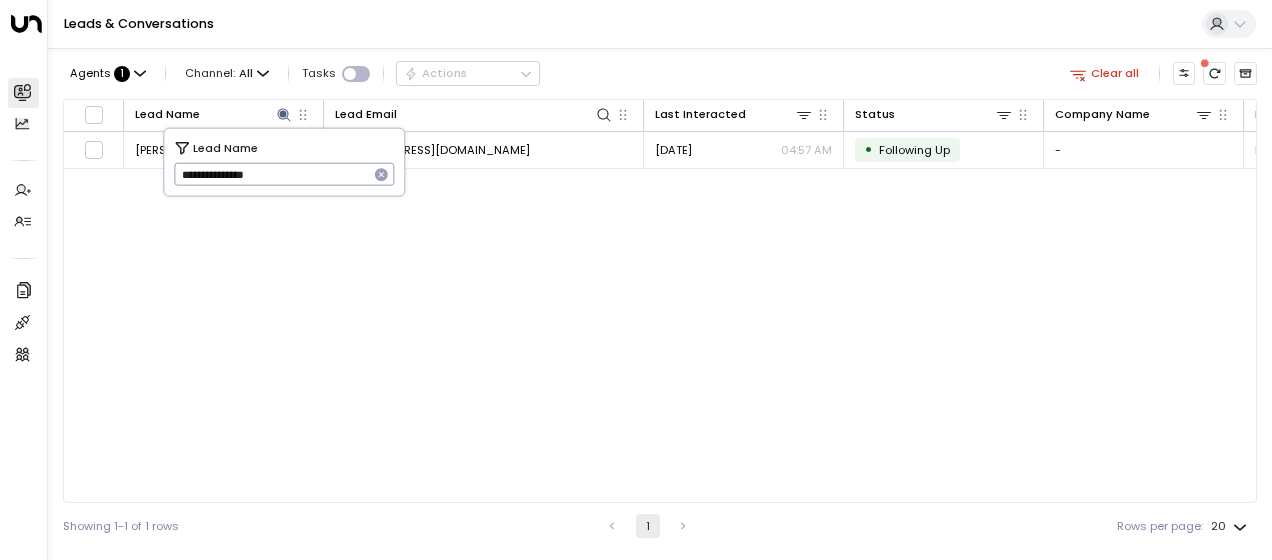 click on "**********" at bounding box center [271, 174] 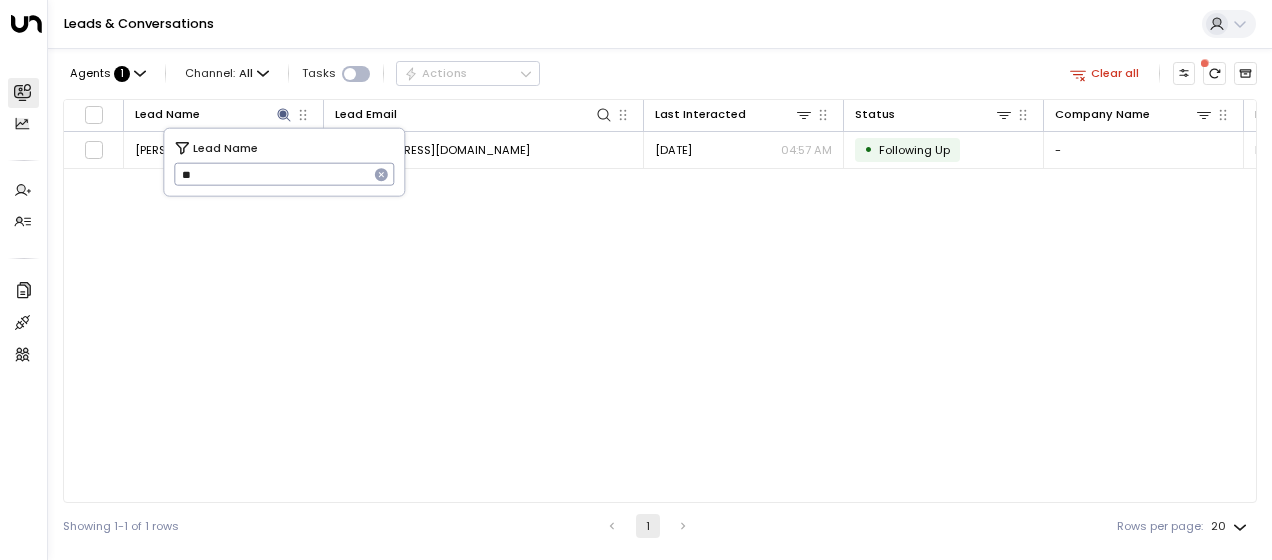 type on "*" 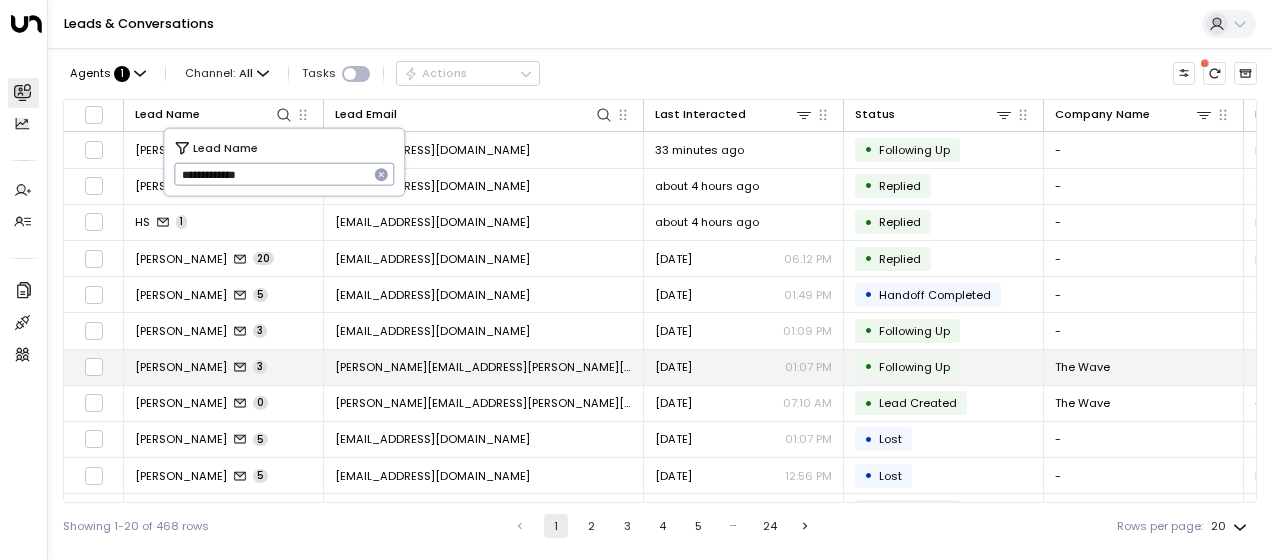 type on "**********" 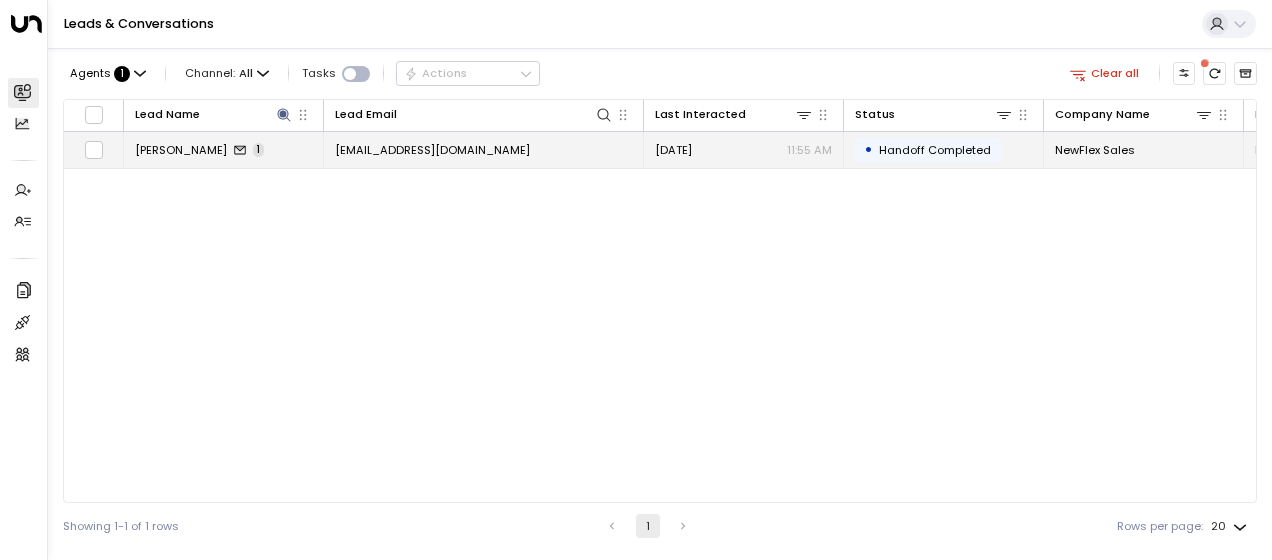 click on "[EMAIL_ADDRESS][DOMAIN_NAME]" at bounding box center (432, 150) 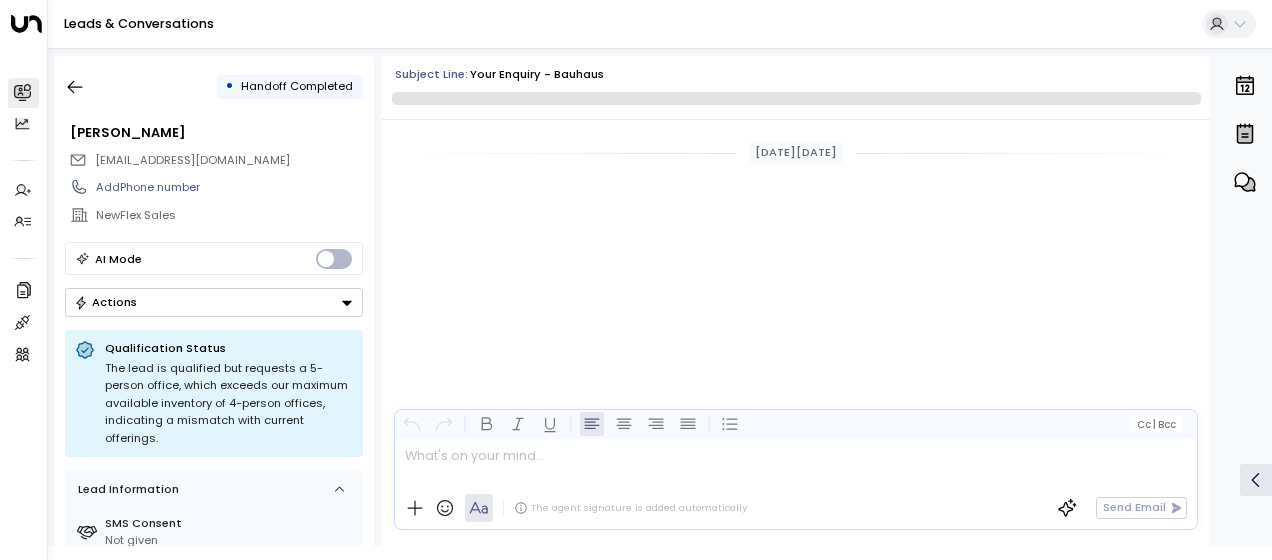 scroll, scrollTop: 403, scrollLeft: 0, axis: vertical 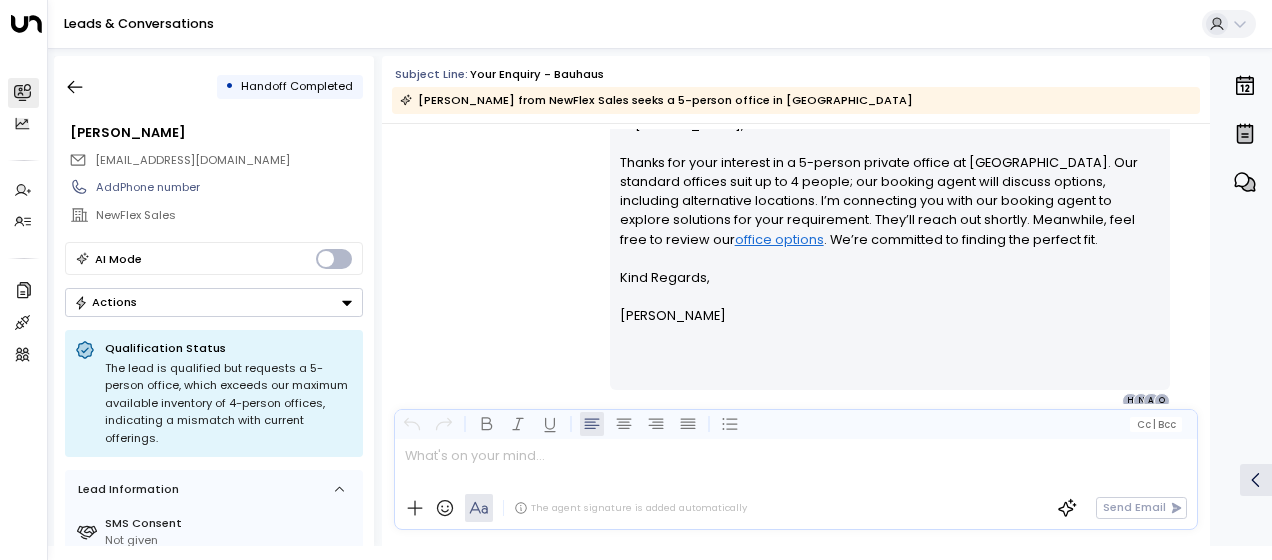 click on "[PERSON_NAME] • 11:55 AM • Email Hi [PERSON_NAME], Thanks for your interest in a 5-person private office at [GEOGRAPHIC_DATA]. Our standard offices suit up to 4 people; our booking agent will discuss options, including alternative locations. I’m connecting you with our booking agent to explore solutions for your requirement. They’ll reach out shortly. Meanwhile, feel free to review our  office options . We’re committed to finding the perfect fit. Kind Regards, [PERSON_NAME] ________________________________________________________________________________________________________________________________________________________________________________________________________uniti_thread_id_066023ab-e3aa-446e-95c5-671281a0e079 [PERSON_NAME]" at bounding box center (796, 247) 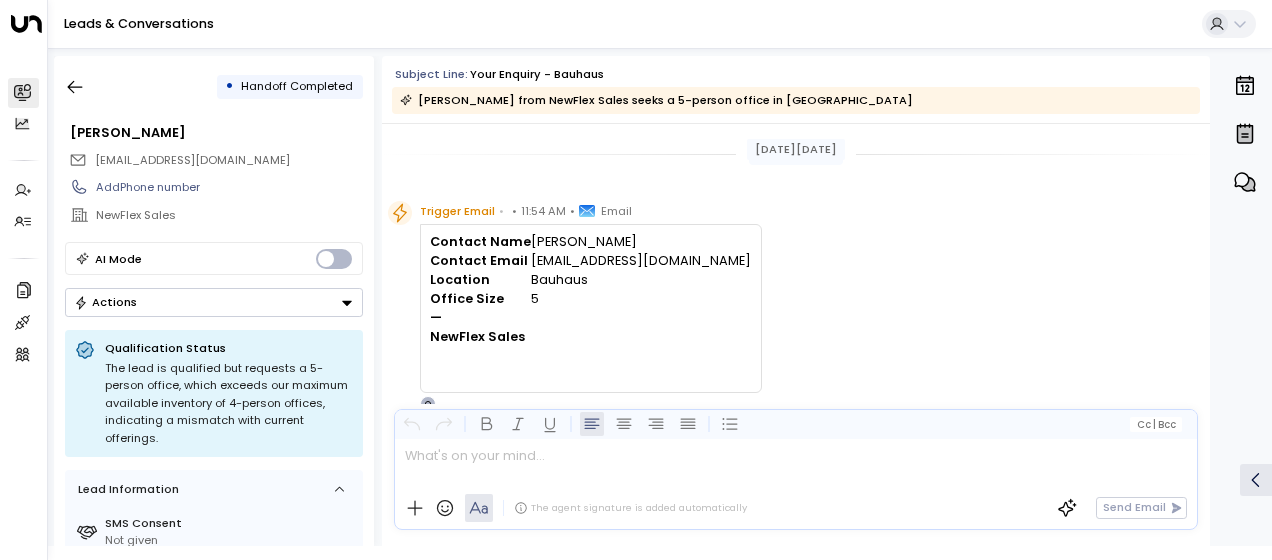 scroll, scrollTop: 0, scrollLeft: 0, axis: both 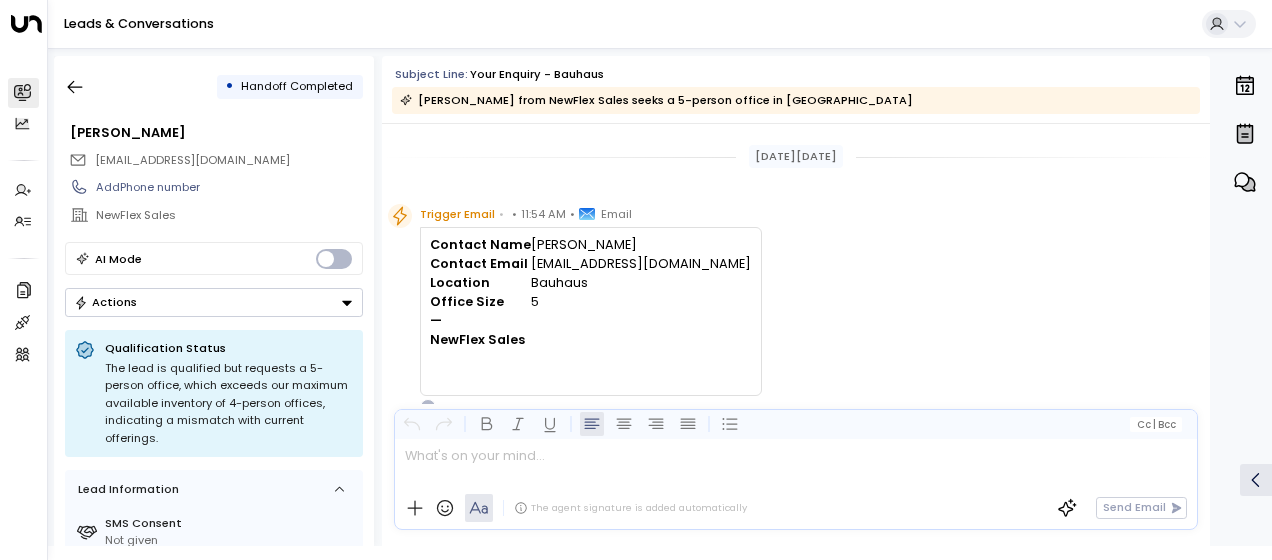 click on "Trigger Email • • 11:54 AM • Email Contact Name [PERSON_NAME] Contact Email [EMAIL_ADDRESS][DOMAIN_NAME] Location Bauhaus Office Size 5 — NewFlex Sales O" at bounding box center (799, 310) 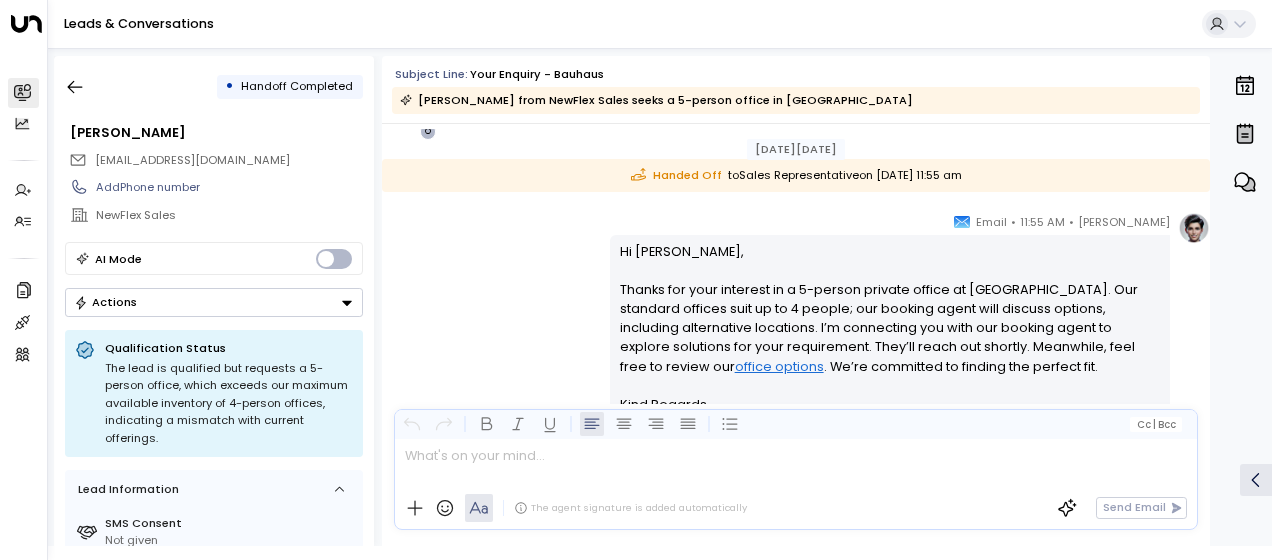scroll, scrollTop: 280, scrollLeft: 0, axis: vertical 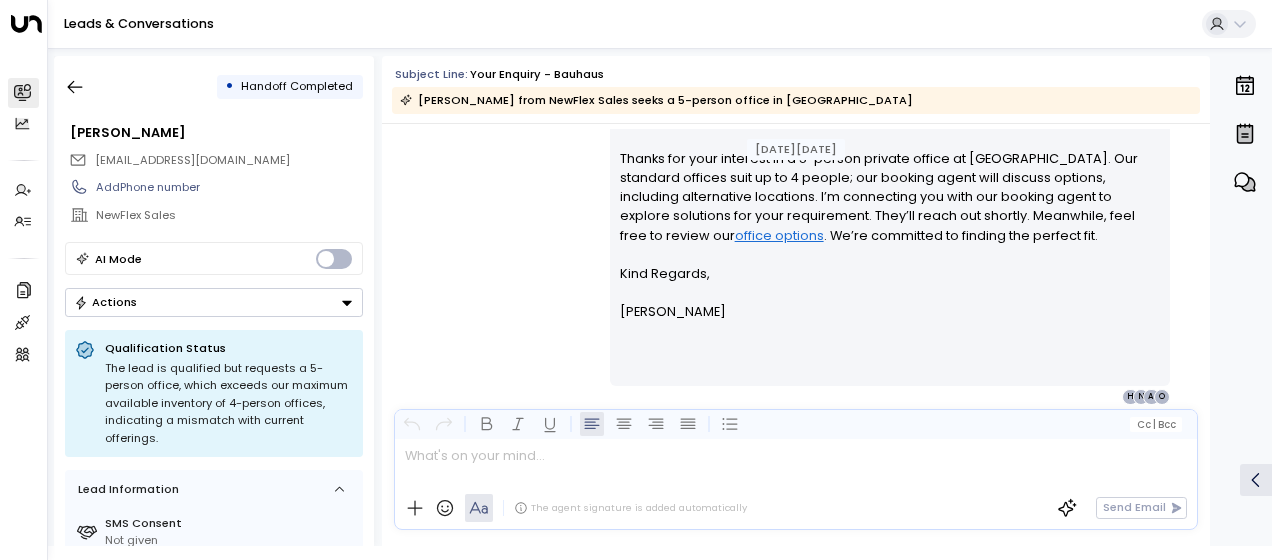 drag, startPoint x: 616, startPoint y: 242, endPoint x: 749, endPoint y: 410, distance: 214.2732 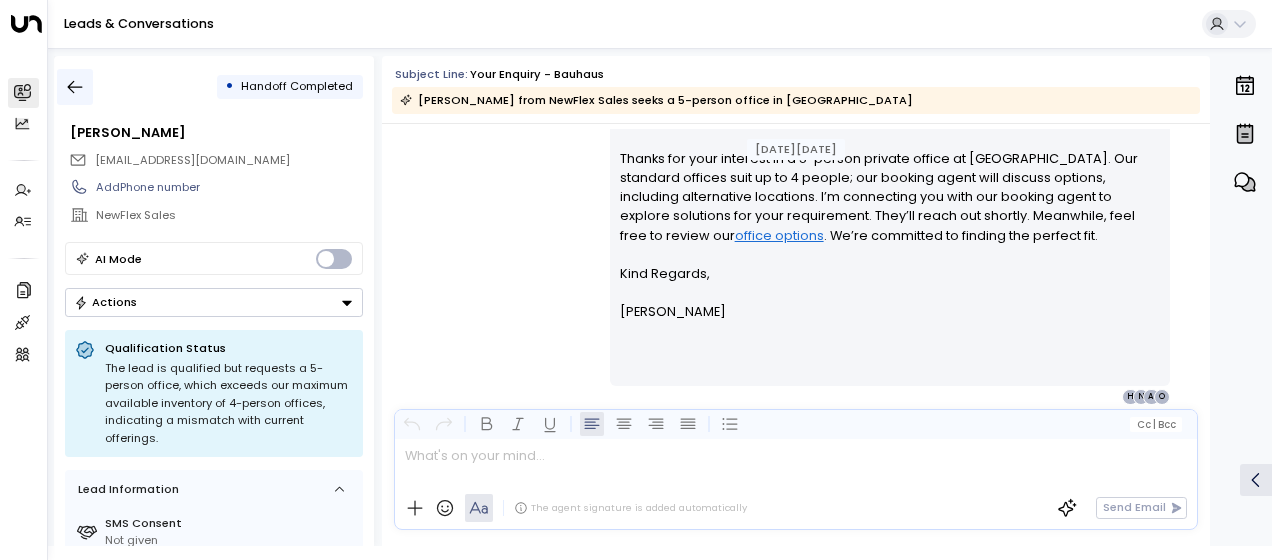 click 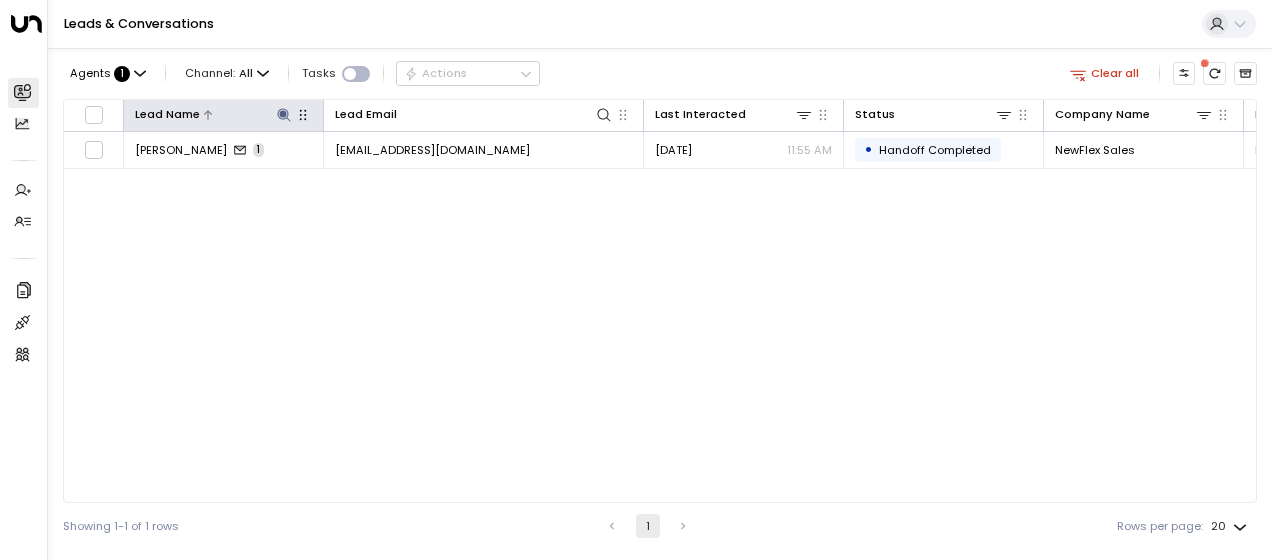 click 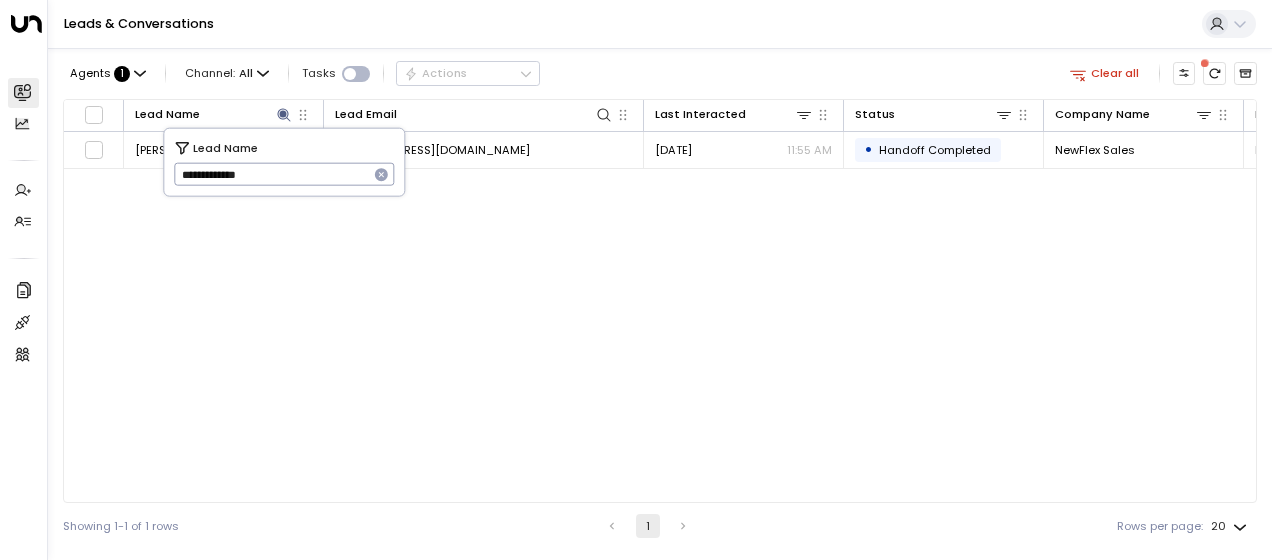 click on "**********" at bounding box center [271, 174] 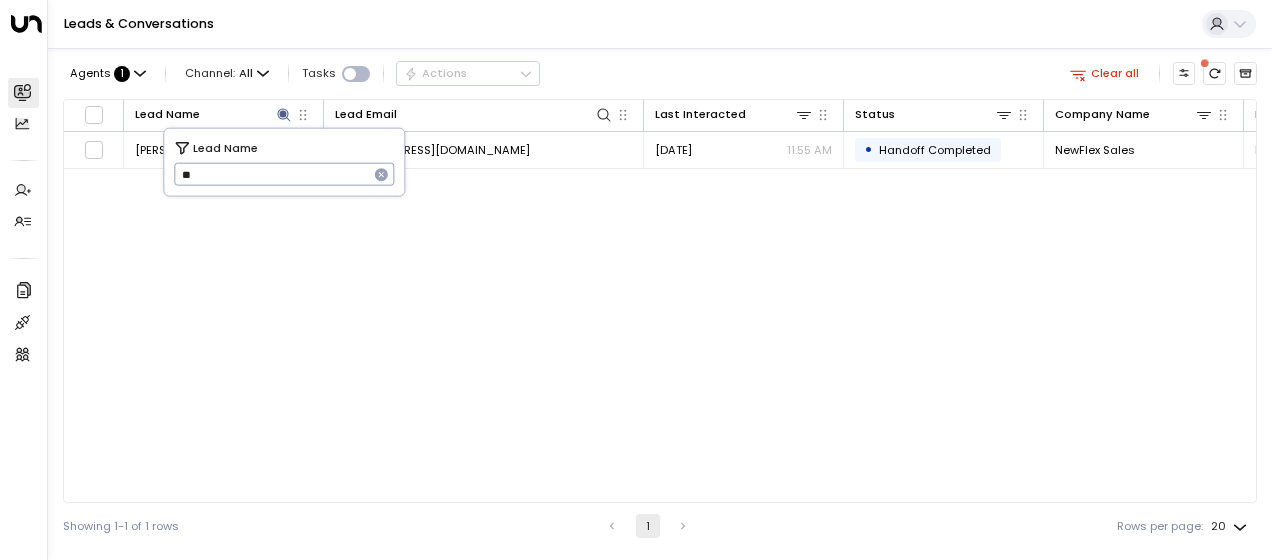 type on "*" 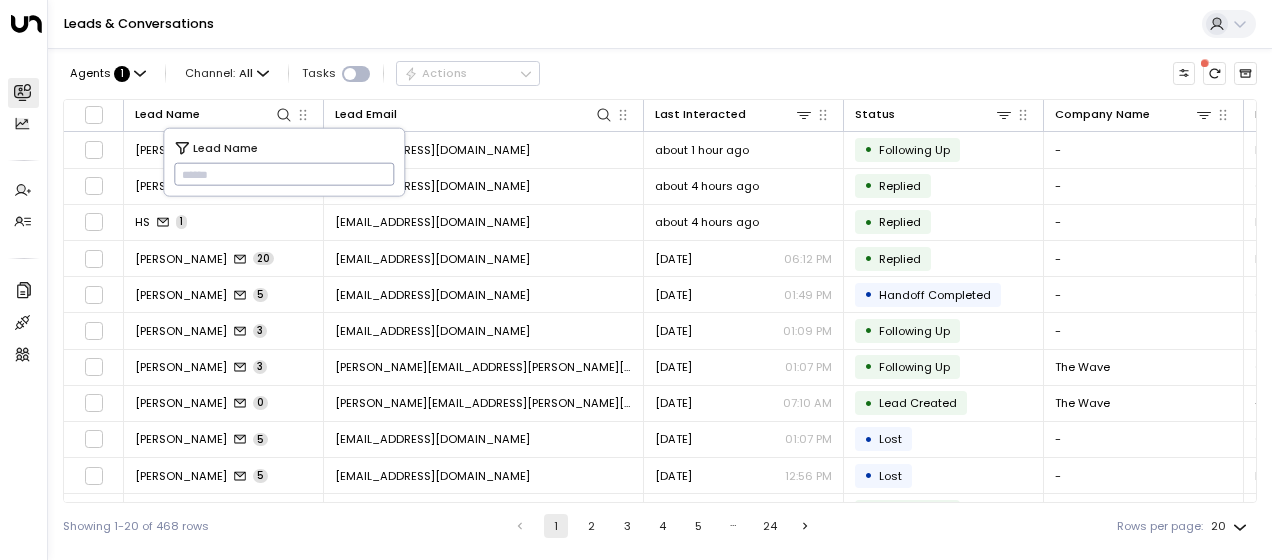 type on "**********" 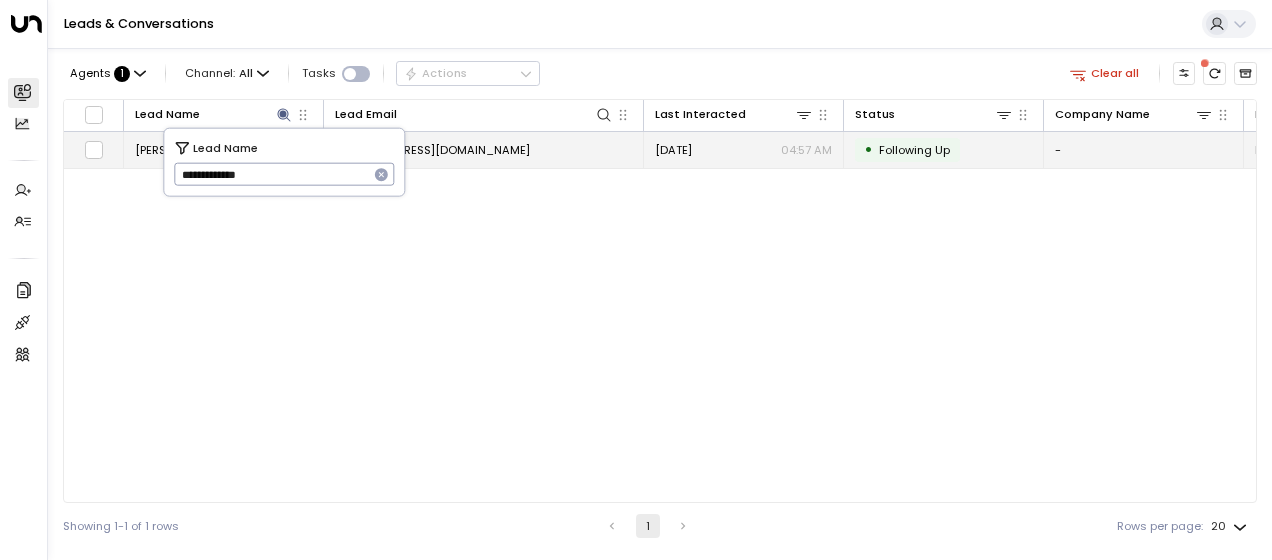 click on "[EMAIL_ADDRESS][DOMAIN_NAME]" at bounding box center (432, 150) 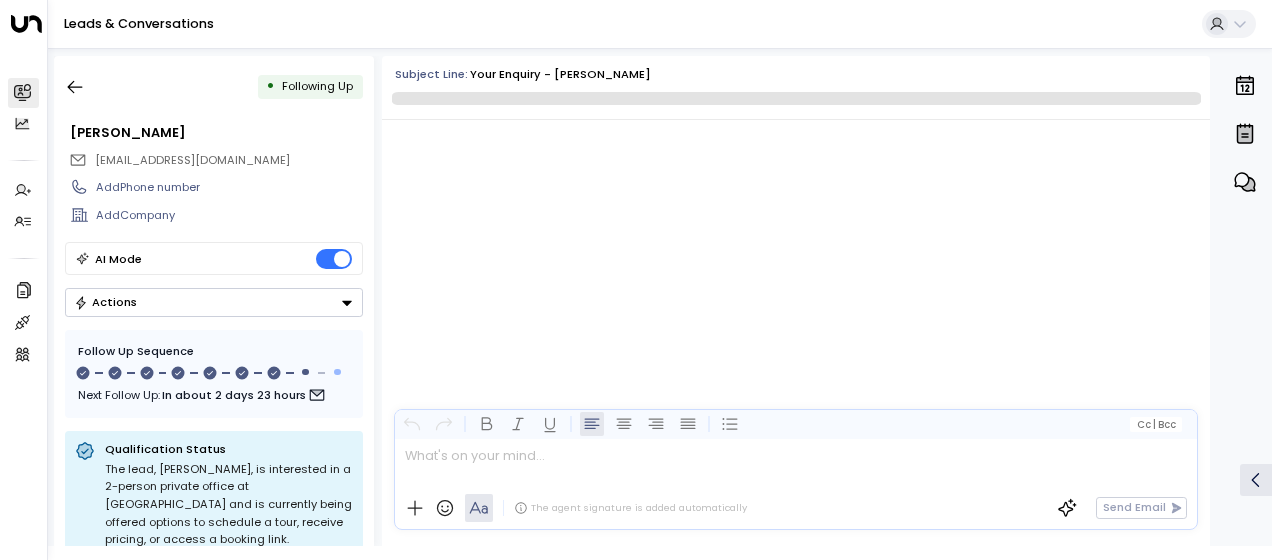scroll, scrollTop: 5815, scrollLeft: 0, axis: vertical 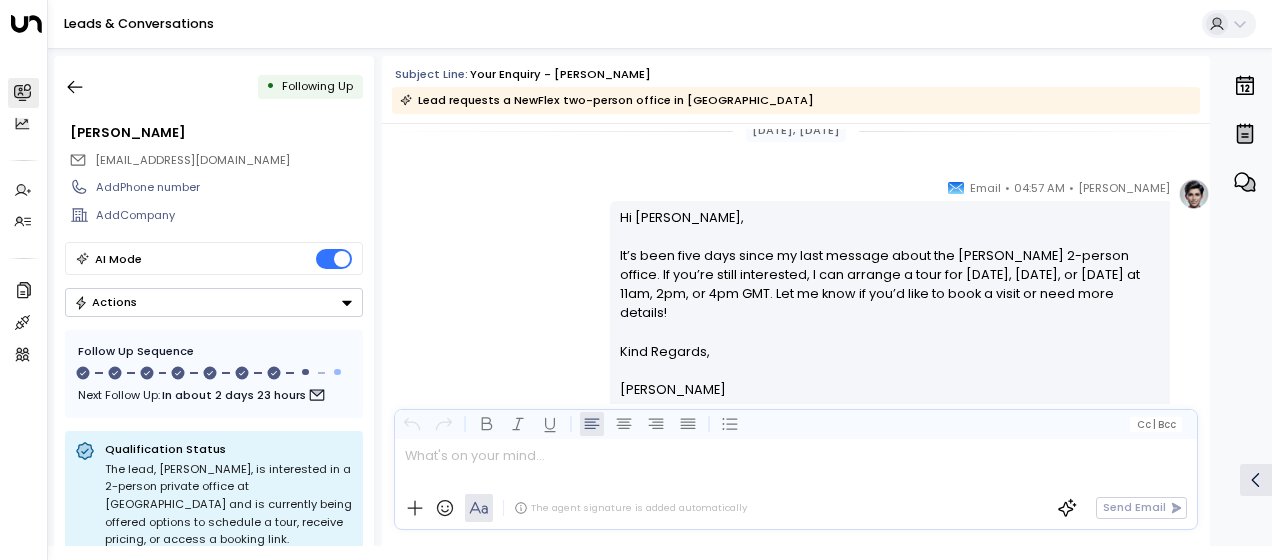 drag, startPoint x: 614, startPoint y: 210, endPoint x: 708, endPoint y: 368, distance: 183.84776 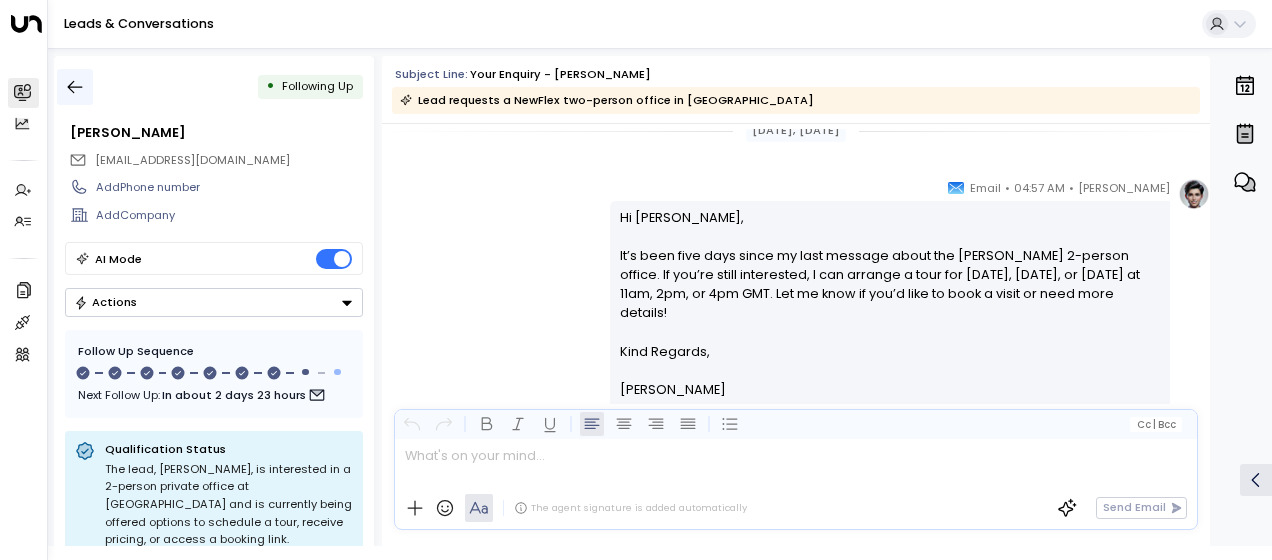 click 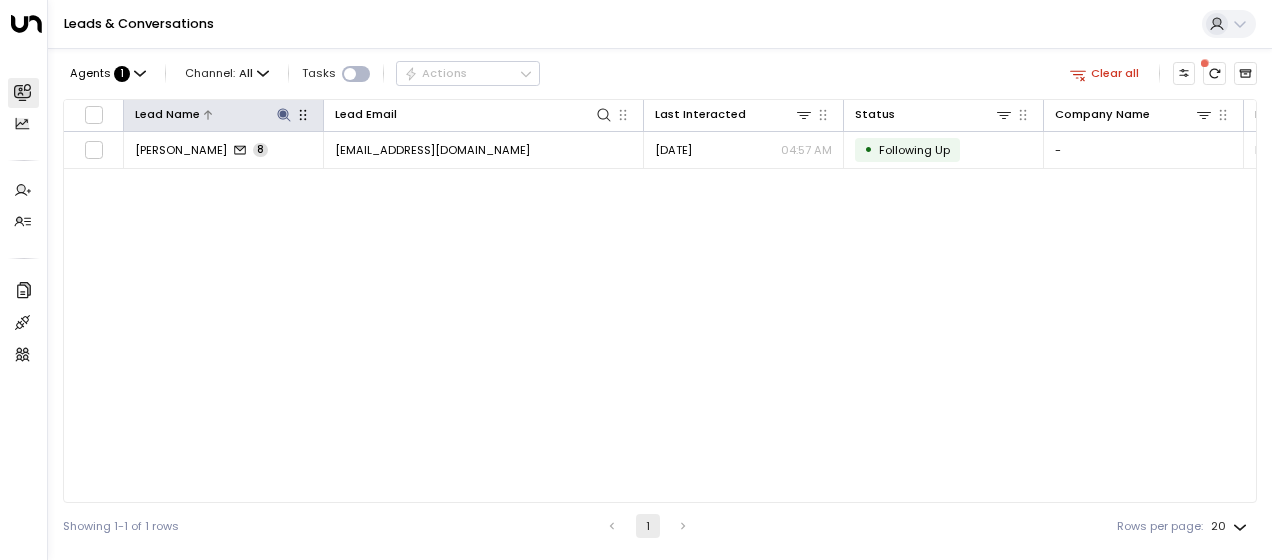 click 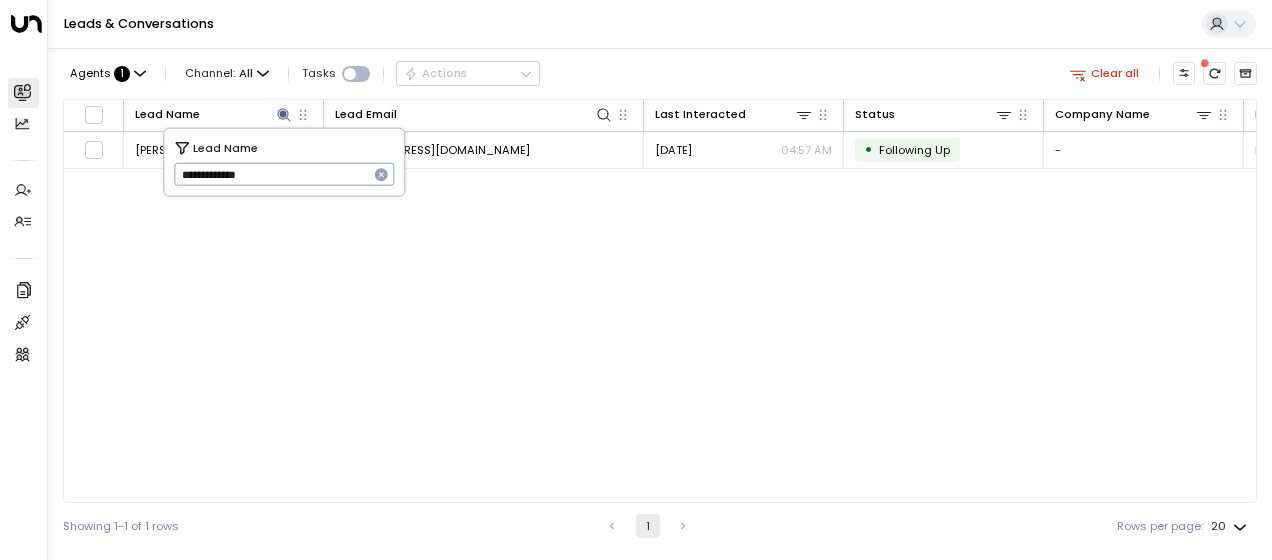 click on "**********" at bounding box center [271, 174] 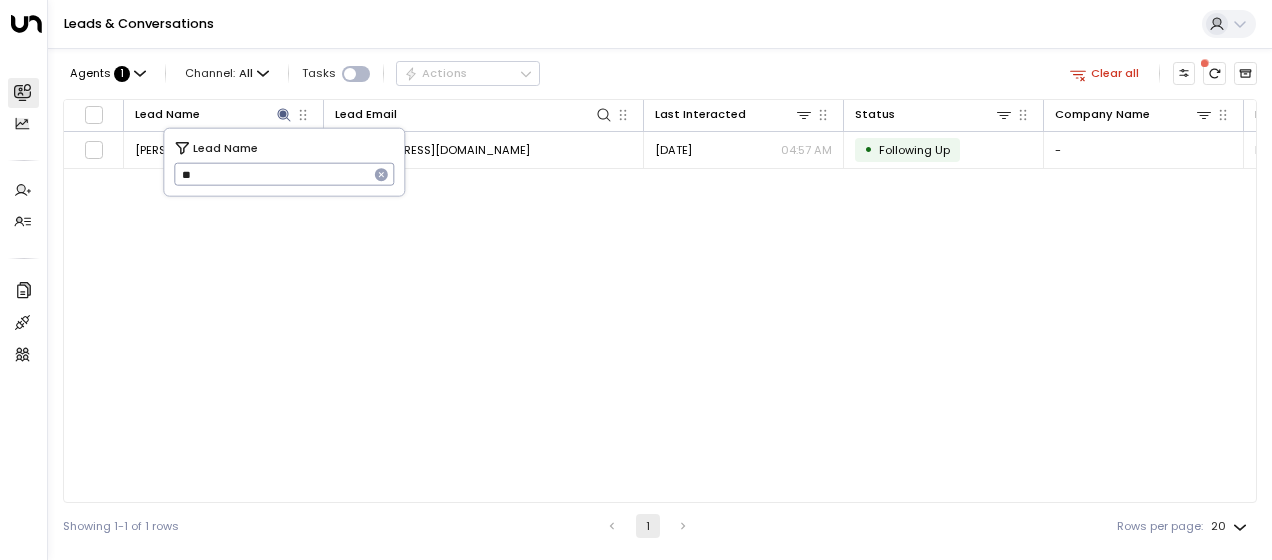 type on "*" 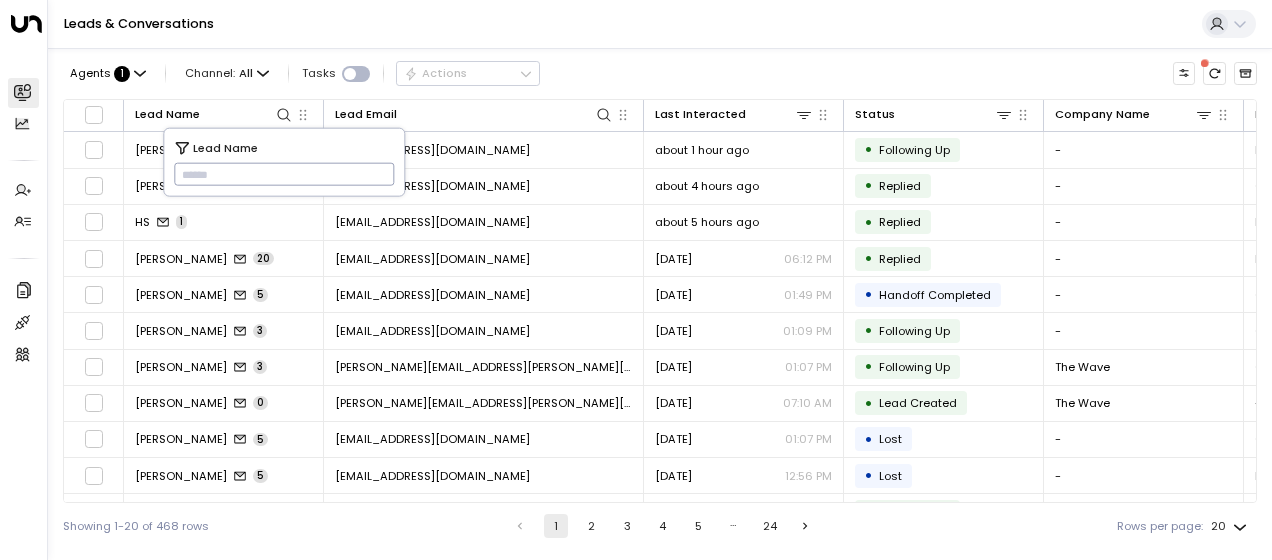click at bounding box center [284, 174] 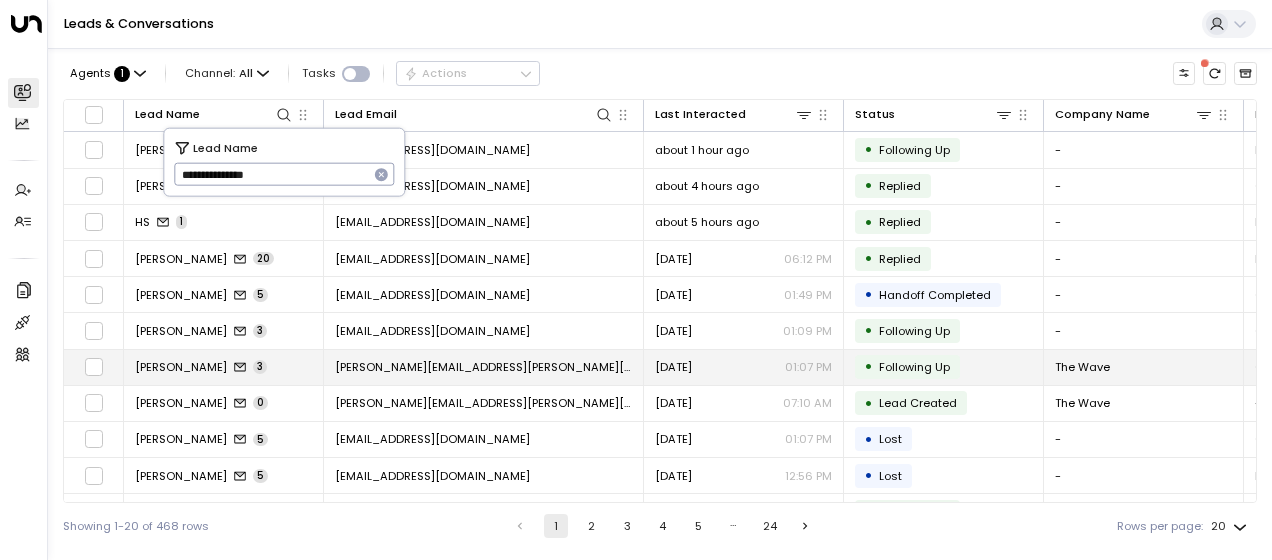 type on "**********" 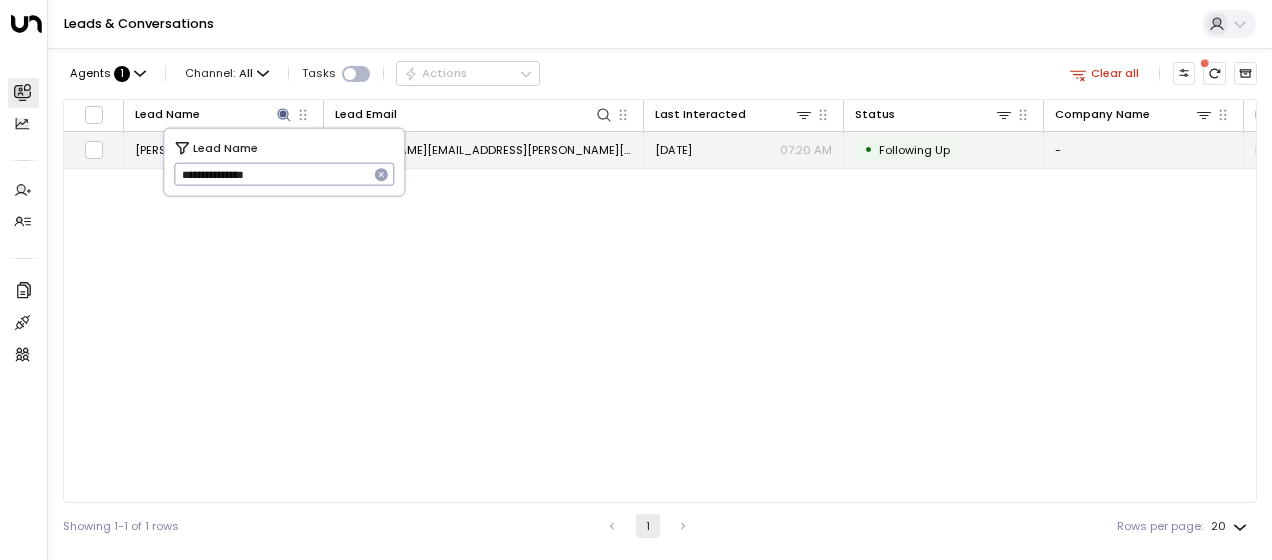 click on "[PERSON_NAME][EMAIL_ADDRESS][PERSON_NAME][DOMAIN_NAME]" at bounding box center [483, 150] 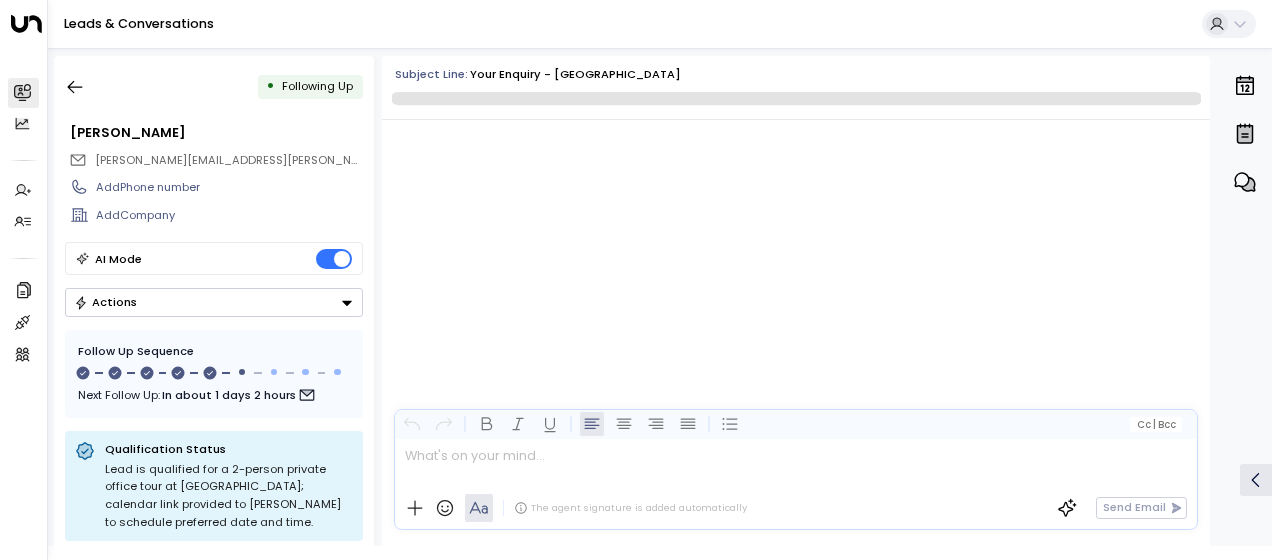 scroll, scrollTop: 4251, scrollLeft: 0, axis: vertical 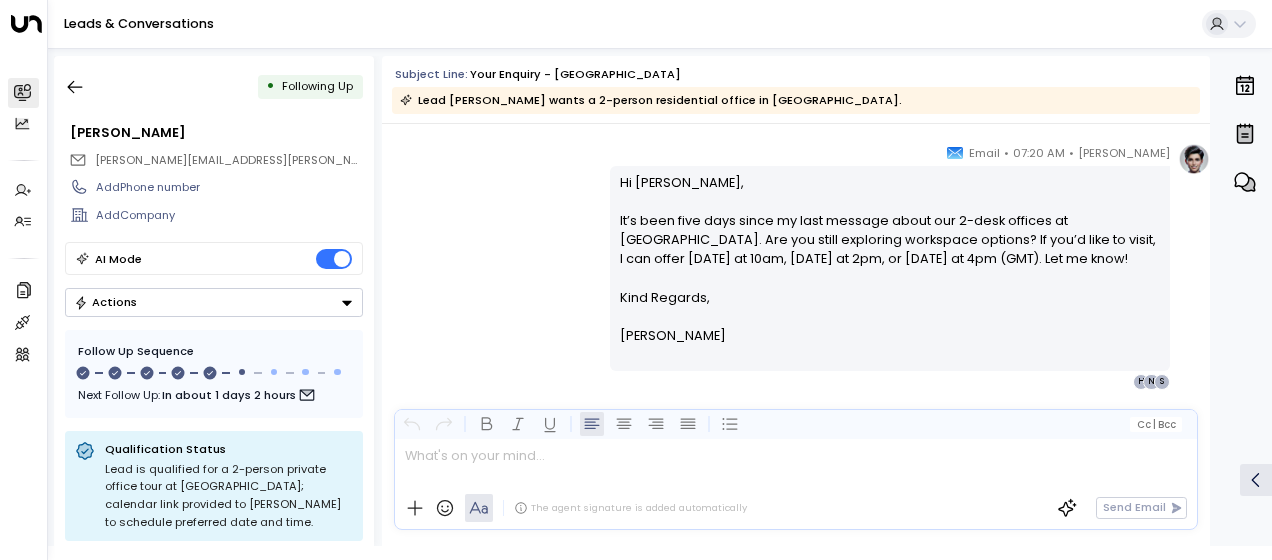 click on "[PERSON_NAME] • 07:20 AM • Email Hi [PERSON_NAME], It’s been five days since my last message about our 2-desk offices at [GEOGRAPHIC_DATA] [GEOGRAPHIC_DATA]. Are you still exploring workspace options? If you’d like to visit, I can offer [DATE] at 10am, [DATE] at 2pm, or [DATE] at 4pm (GMT). Let me know! Kind Regards, [PERSON_NAME] ________________________________________________________________________________________________________________________________________________________________________________________________________uniti_thread_id_7decbf36-01ea-43a6-ab78-17b698c1e683 S N H" at bounding box center [796, 266] 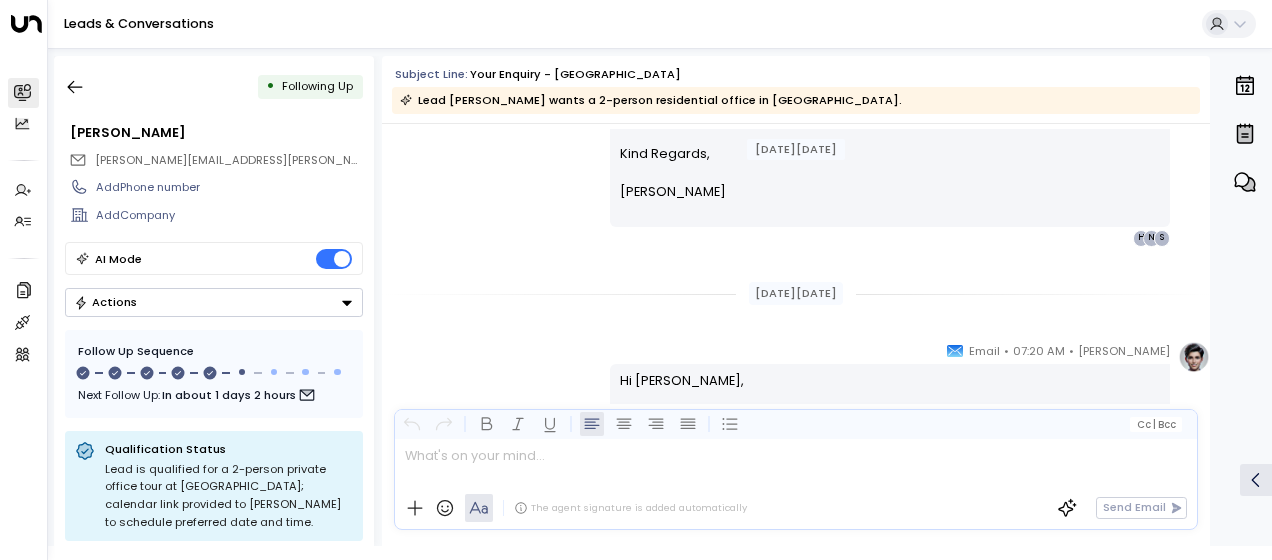 click on "[PERSON_NAME] • 07:20 AM • Email Hi [PERSON_NAME], It’s been a couple of days since I last reached out about our 2-desk offices at [GEOGRAPHIC_DATA]. If you’re still considering workspace options, I’m here to help or arrange a tour. Are you interested in seeing the space this week? Just let me know what suits you. Kind Regards, [PERSON_NAME] ________________________________________________________________________________________________________________________________________________________________________________________________________uniti_thread_id_7decbf36-01ea-43a6-ab78-17b698c1e683 S N H" at bounding box center [796, 113] 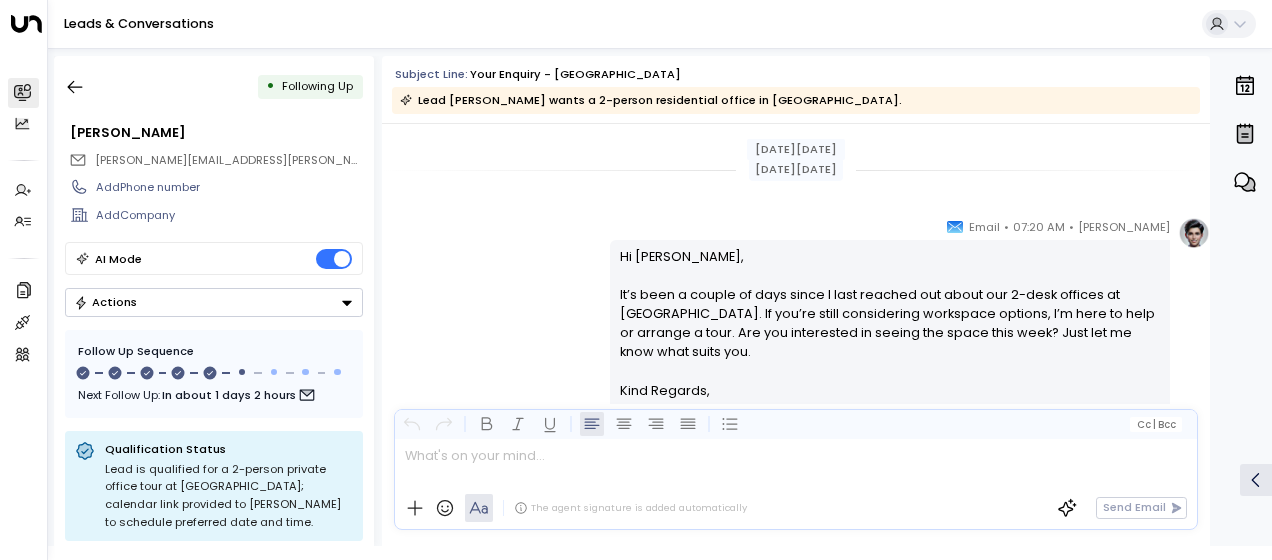 scroll, scrollTop: 1529, scrollLeft: 0, axis: vertical 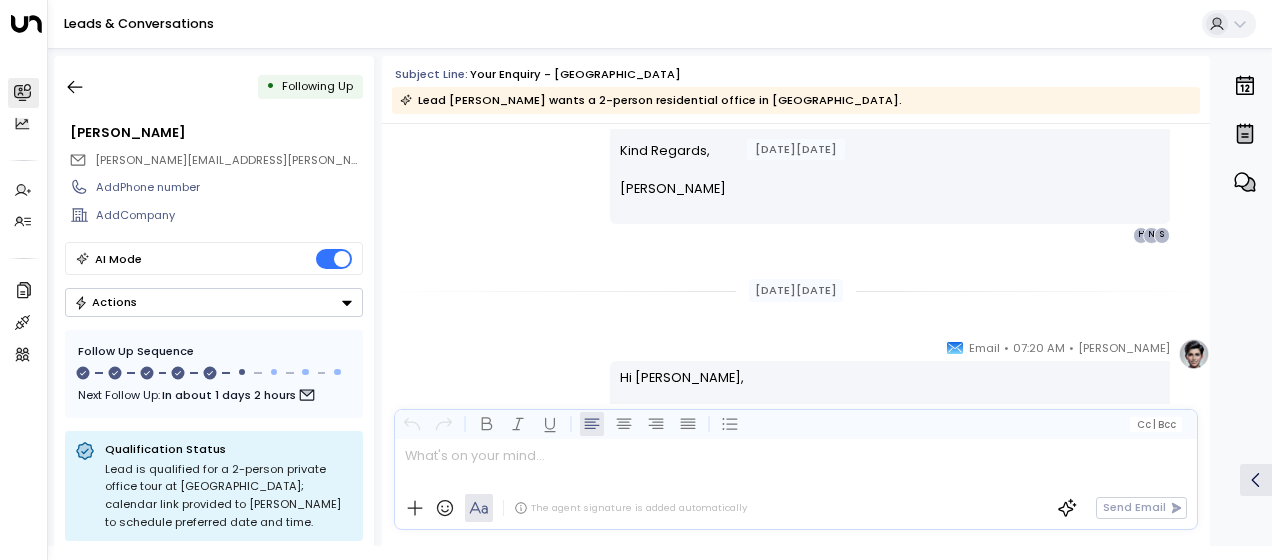 click on "[DATE][DATE] [DATE][DATE] [PERSON_NAME] • 08:00 AM • Email Hi [PERSON_NAME], Wanted to see if you’ve had a chance to consider a tour of our 2-desk offices at [GEOGRAPHIC_DATA]. If you prefer another time, just let me know your availability and I’ll do my best to accommodate. Happy to answer any questions you might have! Kind Regards, [PERSON_NAME] ________________________________________________________________________________________________________________________________________________________________________________________________________uniti_thread_id_7decbf36-01ea-43a6-ab78-17b698c1e683 S N H [DATE][DATE] [PERSON_NAME] • 07:20 AM • Email Hi [PERSON_NAME], It’s been a couple of days since I last reached out about our 2-desk offices at [GEOGRAPHIC_DATA]. If you’re still considering workspace options, I’m here to help or arrange a tour. Are you interested in seeing the space this week? Just let me know what suits you. Kind Regards, [PERSON_NAME]" at bounding box center [796, -38] 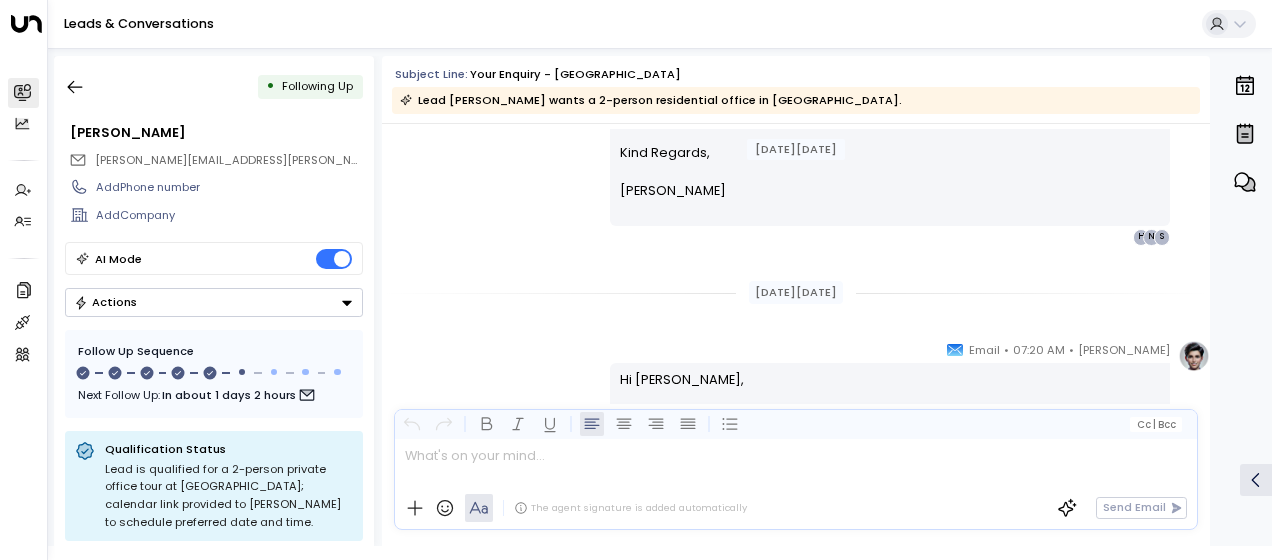 click on "[PERSON_NAME] • 08:00 AM • Email Hi [PERSON_NAME], Wanted to see if you’ve had a chance to consider a tour of our 2-desk offices at [GEOGRAPHIC_DATA]. If you prefer another time, just let me know your availability and I’ll do my best to accommodate. Happy to answer any questions you might have! Kind Regards, [PERSON_NAME] ________________________________________________________________________________________________________________________________________________________________________________________________________uniti_thread_id_7decbf36-01ea-43a6-ab78-17b698c1e683 S N H" at bounding box center (796, 112) 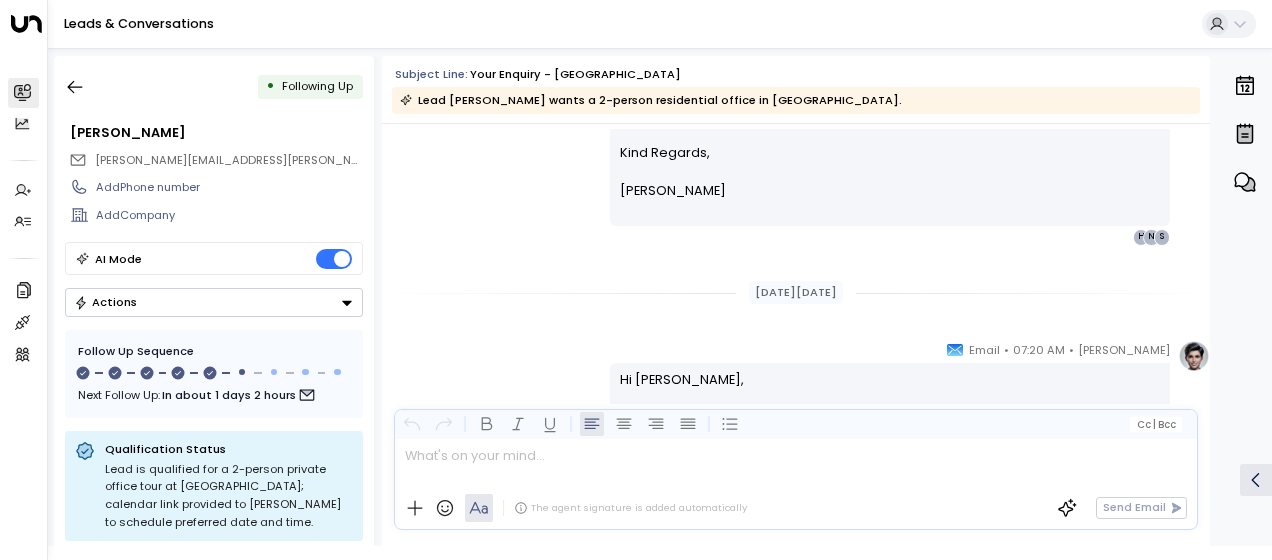 click on "[PERSON_NAME] • 08:00 AM • Email Hi [PERSON_NAME], Wanted to see if you’ve had a chance to consider a tour of our 2-desk offices at [GEOGRAPHIC_DATA]. If you prefer another time, just let me know your availability and I’ll do my best to accommodate. Happy to answer any questions you might have! Kind Regards, [PERSON_NAME] ________________________________________________________________________________________________________________________________________________________________________________________________________uniti_thread_id_7decbf36-01ea-43a6-ab78-17b698c1e683 S N H" at bounding box center [796, 112] 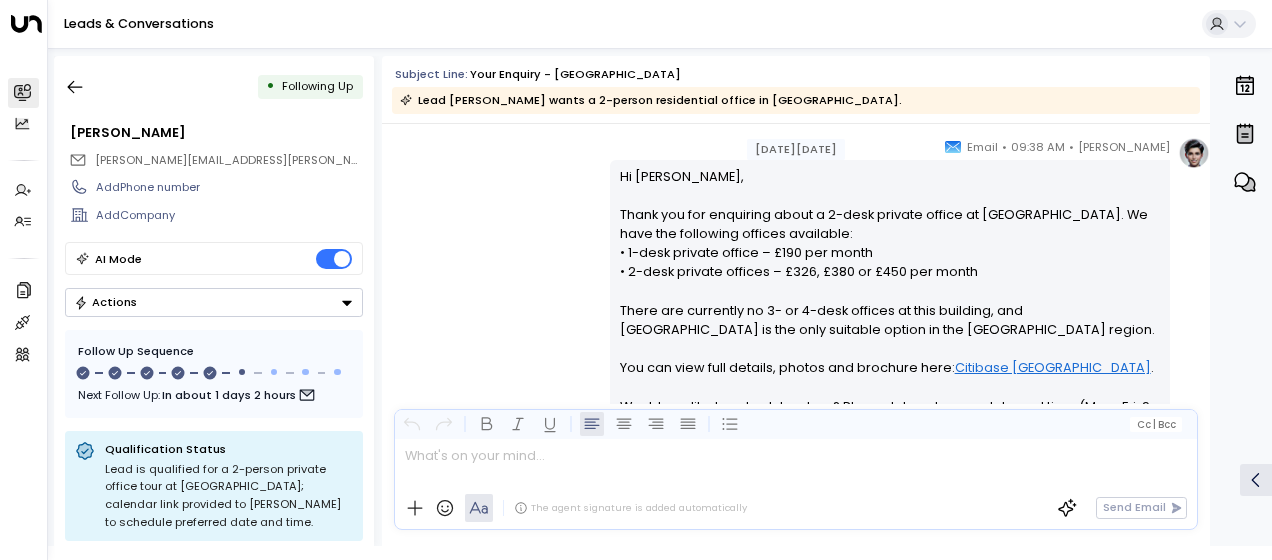 scroll, scrollTop: 316, scrollLeft: 0, axis: vertical 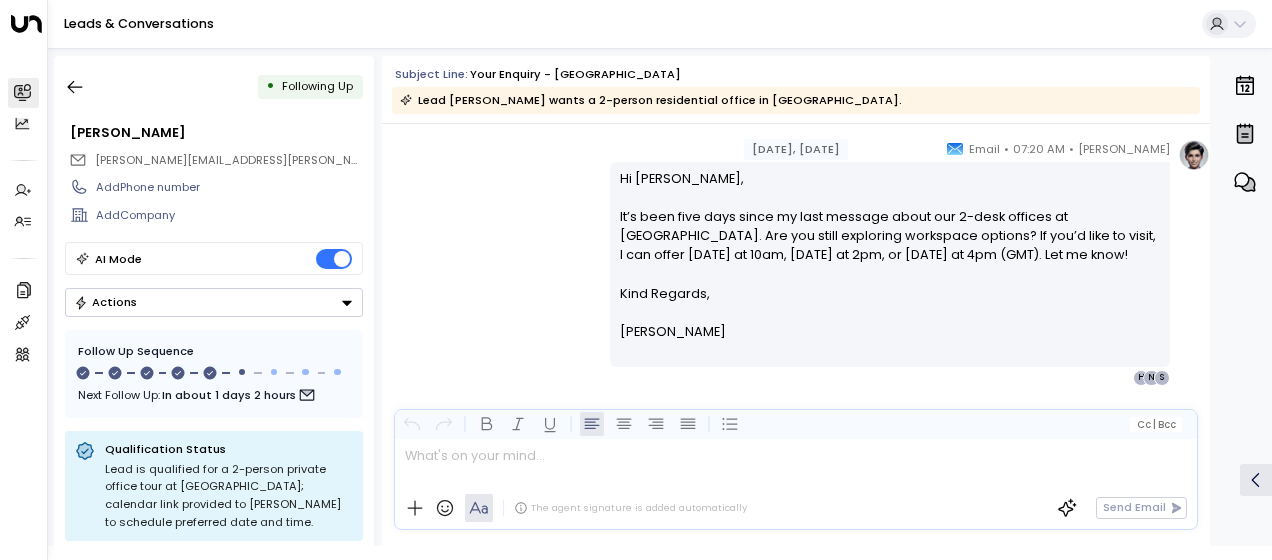drag, startPoint x: 614, startPoint y: 178, endPoint x: 754, endPoint y: 447, distance: 303.25073 